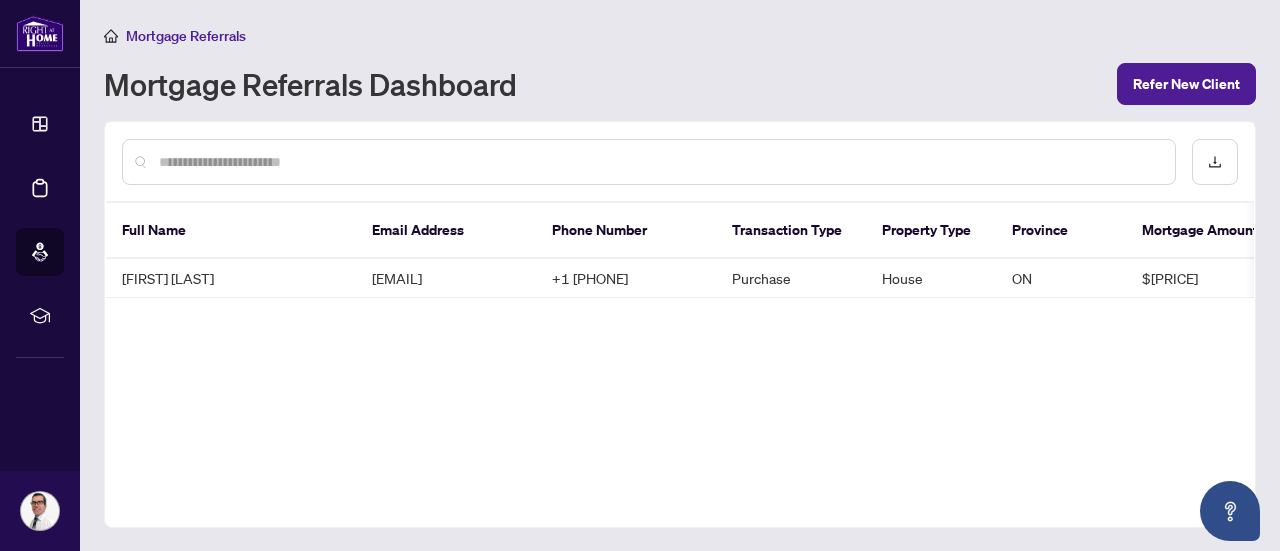scroll, scrollTop: 0, scrollLeft: 0, axis: both 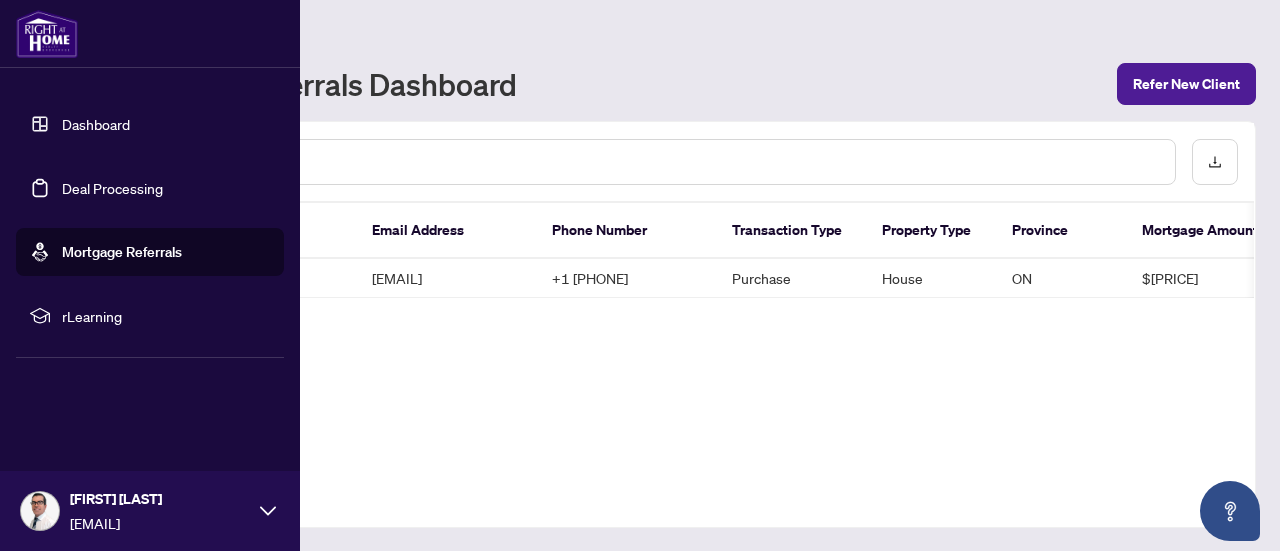 click on "Deal Processing" at bounding box center [112, 188] 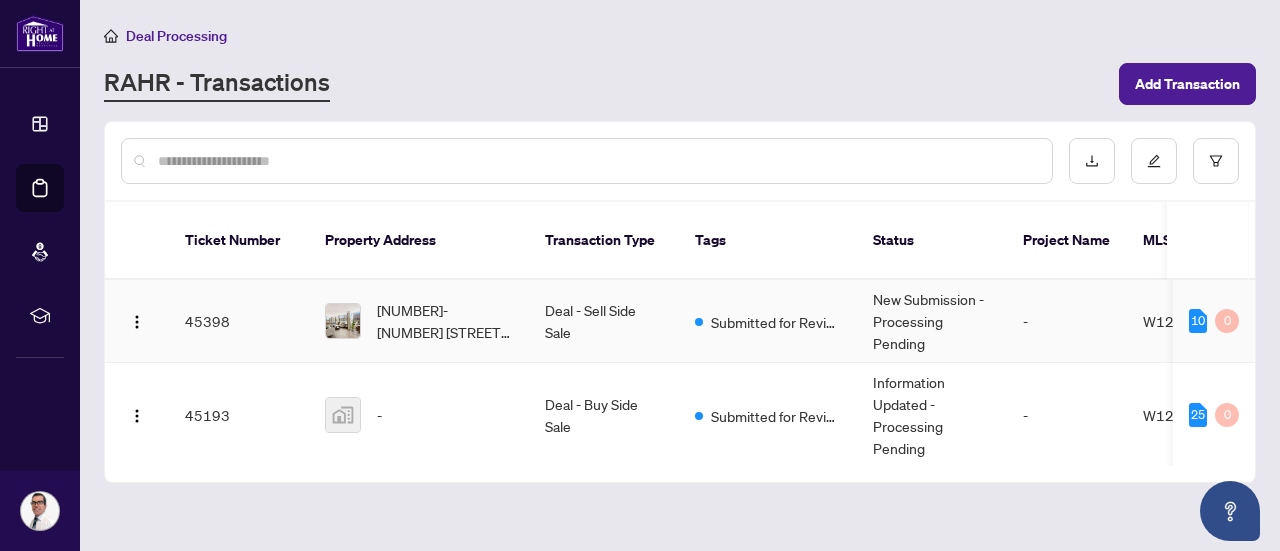click on "New Submission - Processing Pending" at bounding box center (932, 321) 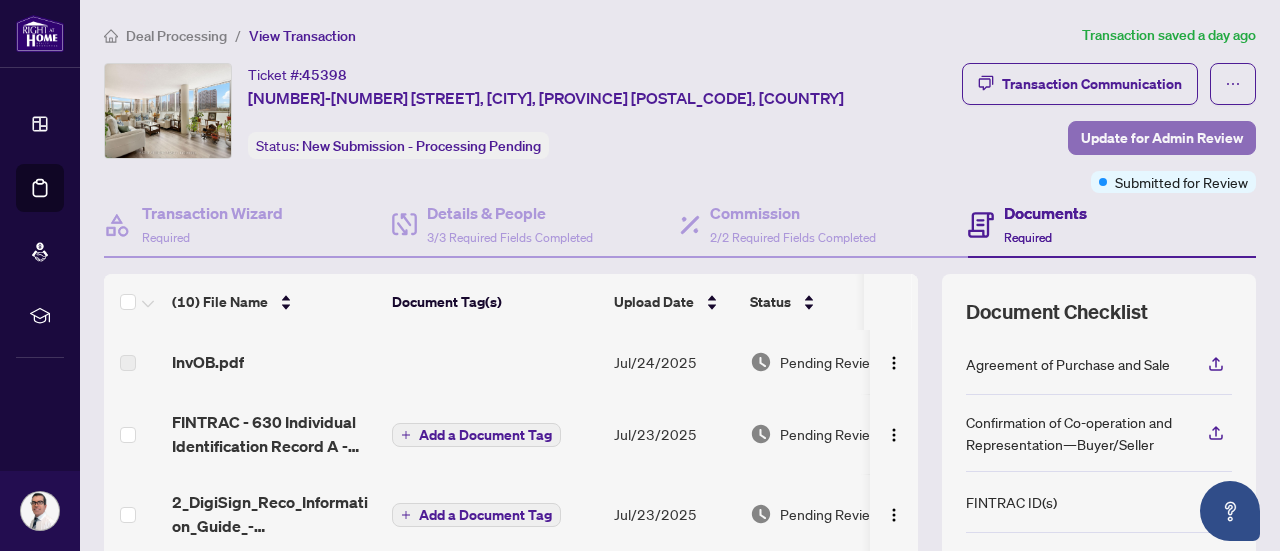 click on "Update for Admin Review" at bounding box center (1162, 138) 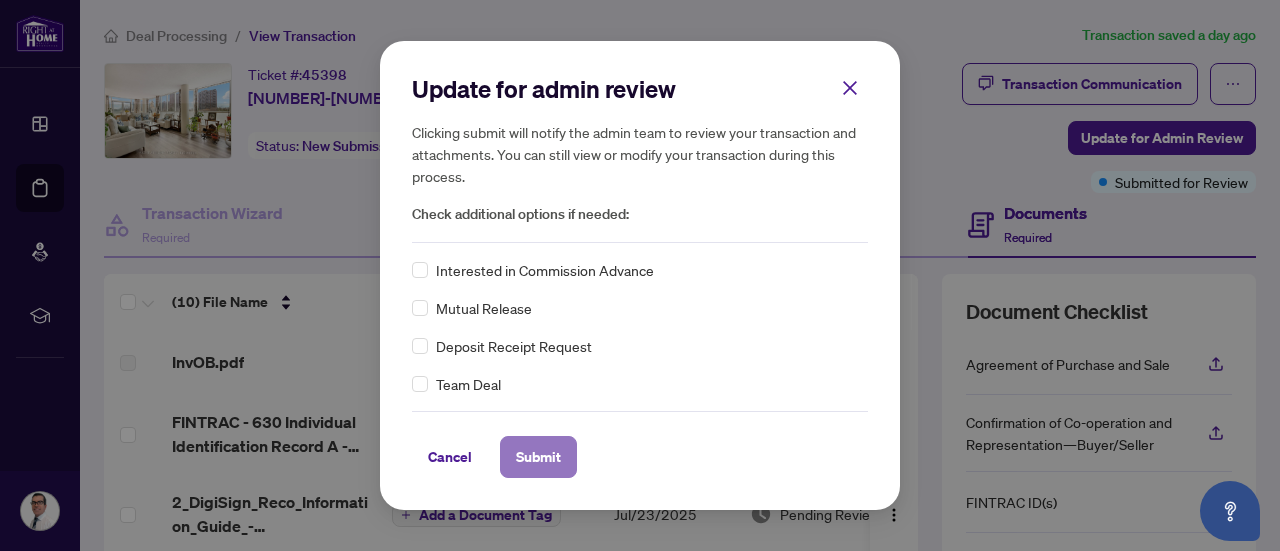 click on "Submit" at bounding box center (538, 457) 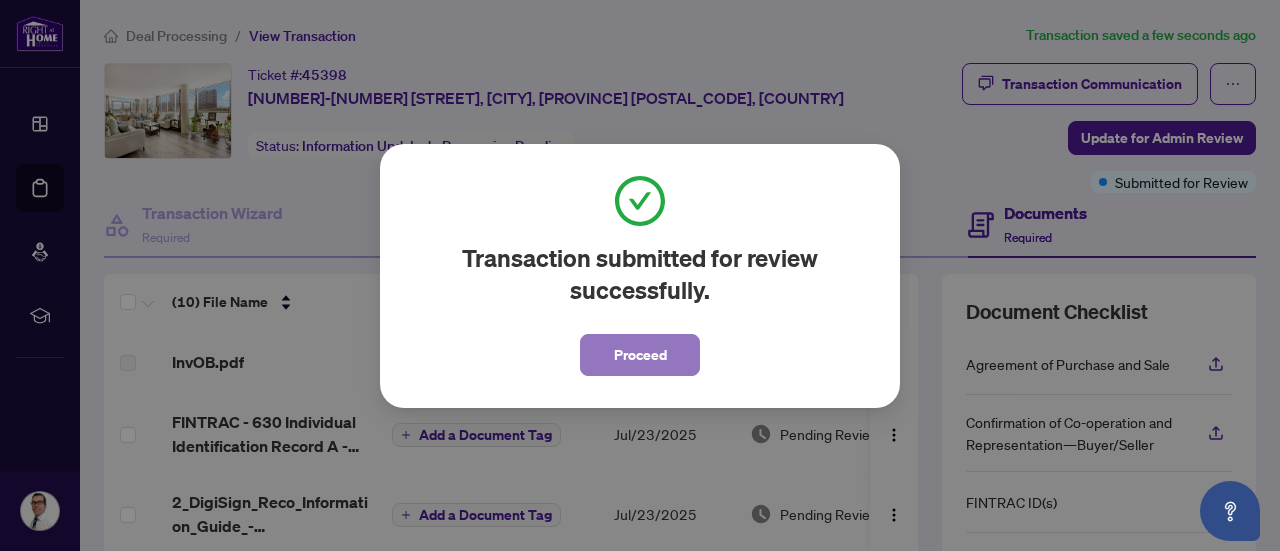 click on "Proceed" at bounding box center (640, 355) 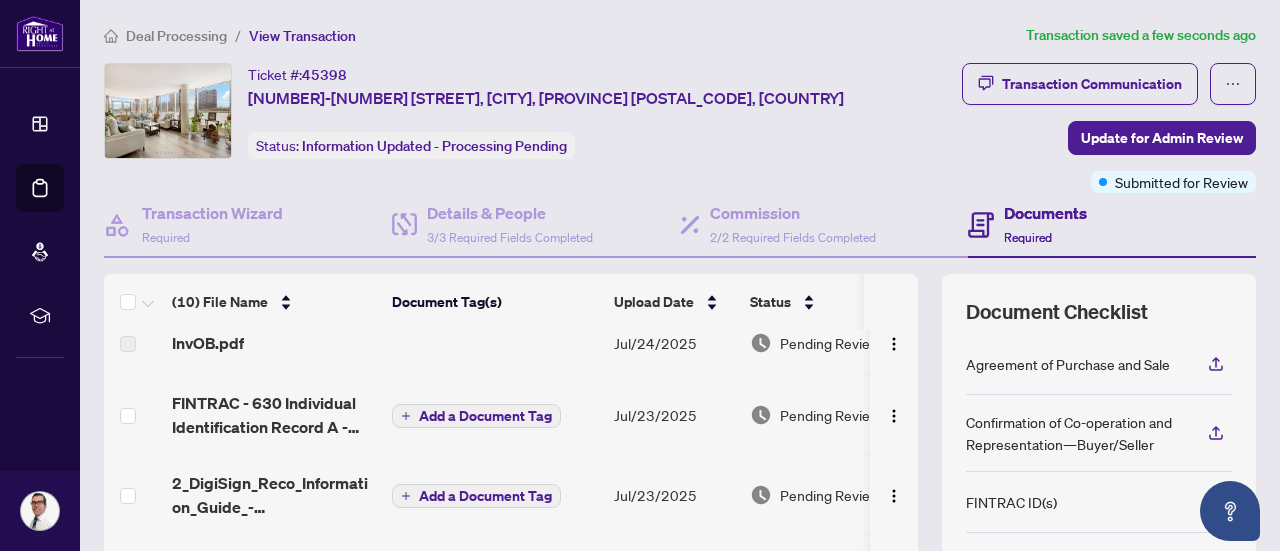 scroll, scrollTop: 0, scrollLeft: 0, axis: both 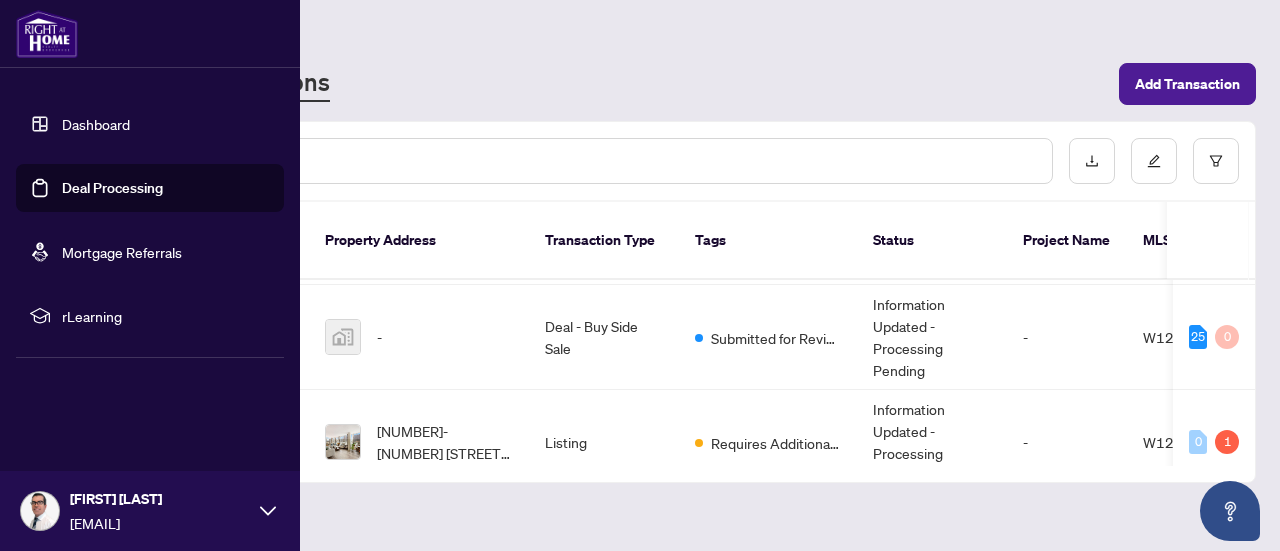 click on "Dashboard" at bounding box center [96, 124] 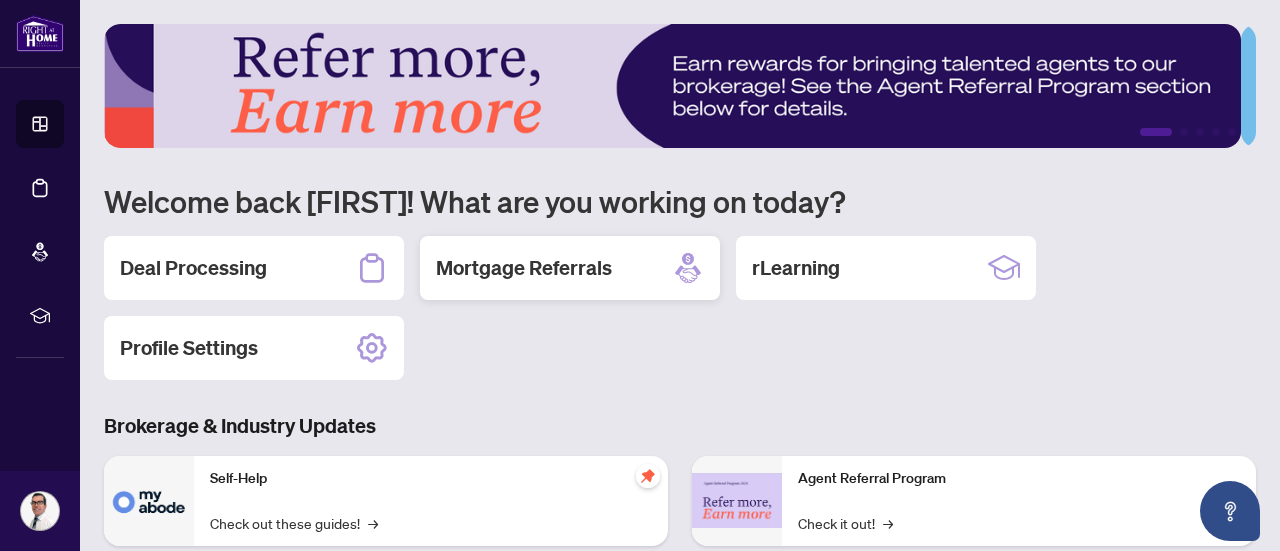 click on "Mortgage Referrals" at bounding box center [524, 268] 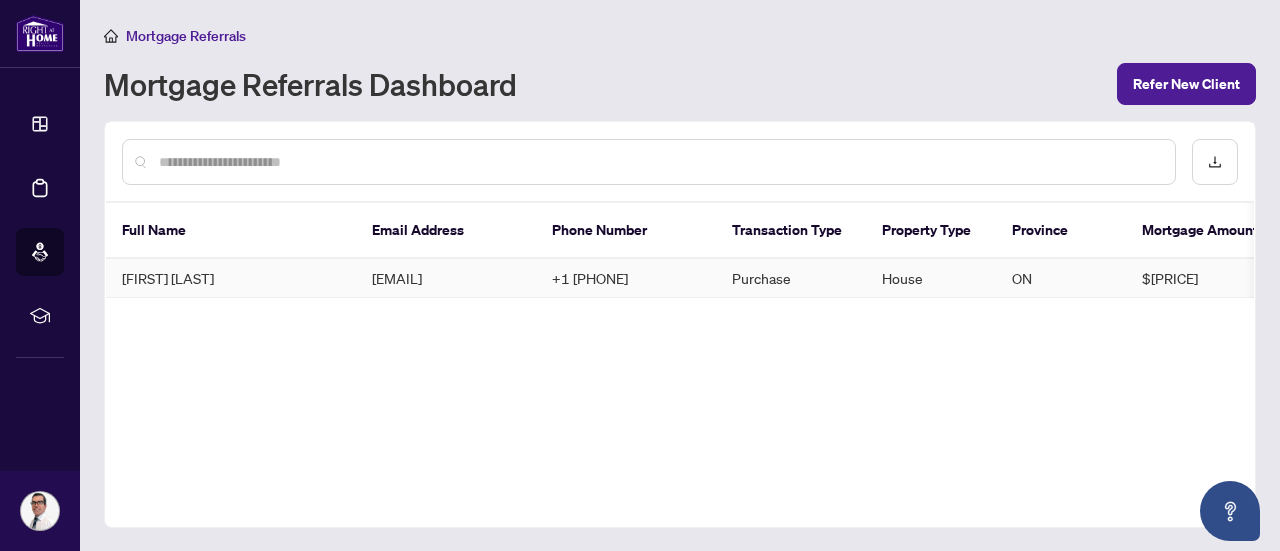 click on "$[PRICE]" at bounding box center [1201, 278] 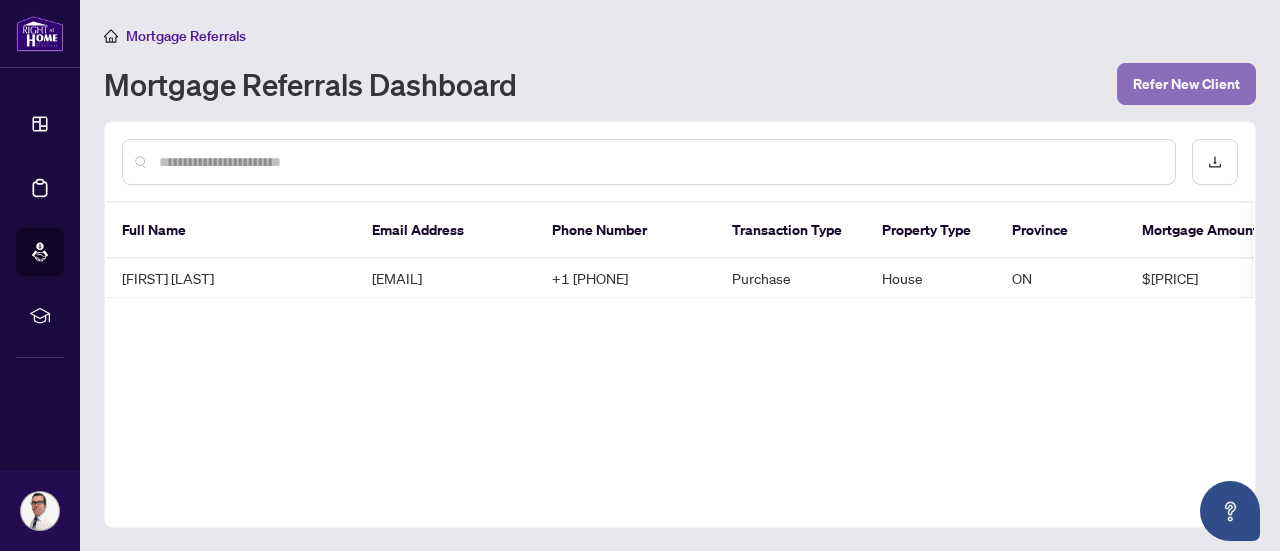 click on "Refer New Client" at bounding box center [1186, 84] 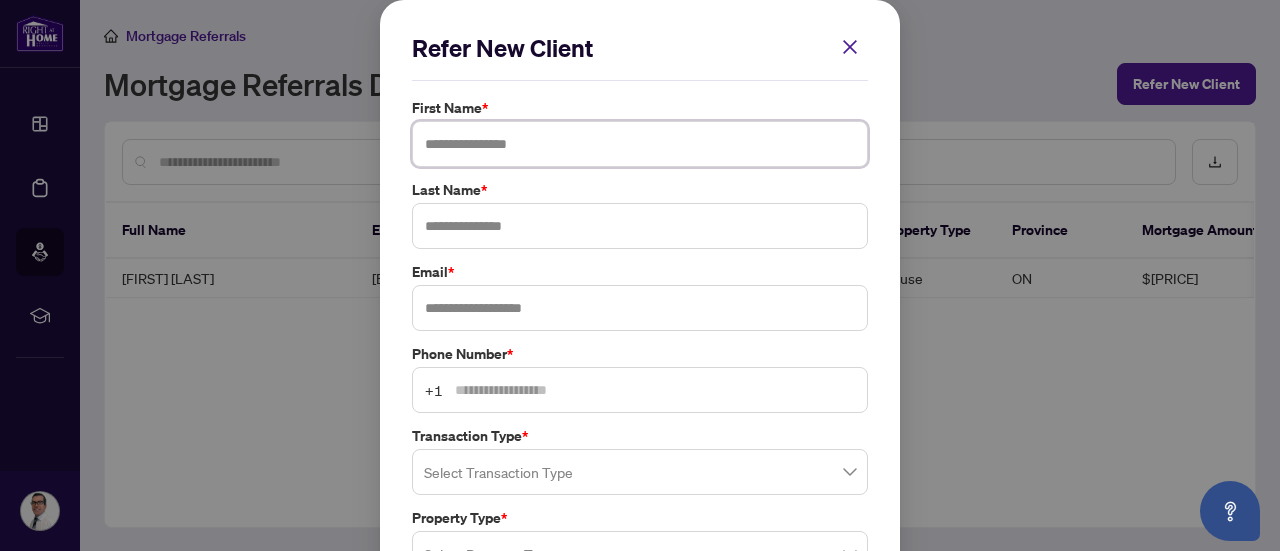click at bounding box center [640, 144] 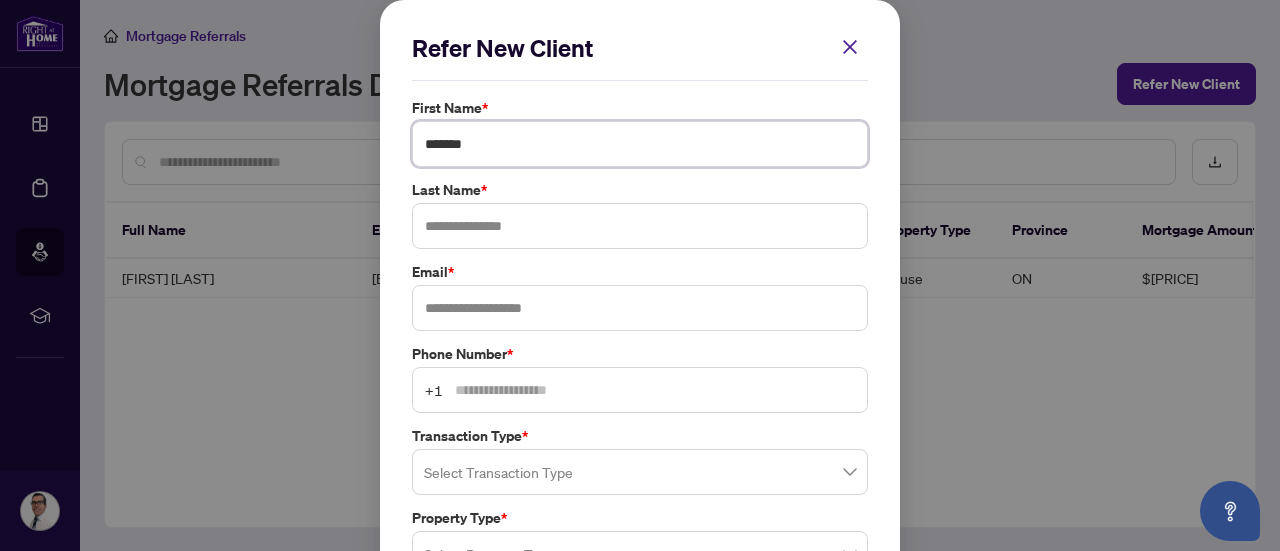 click on "******" at bounding box center (640, 144) 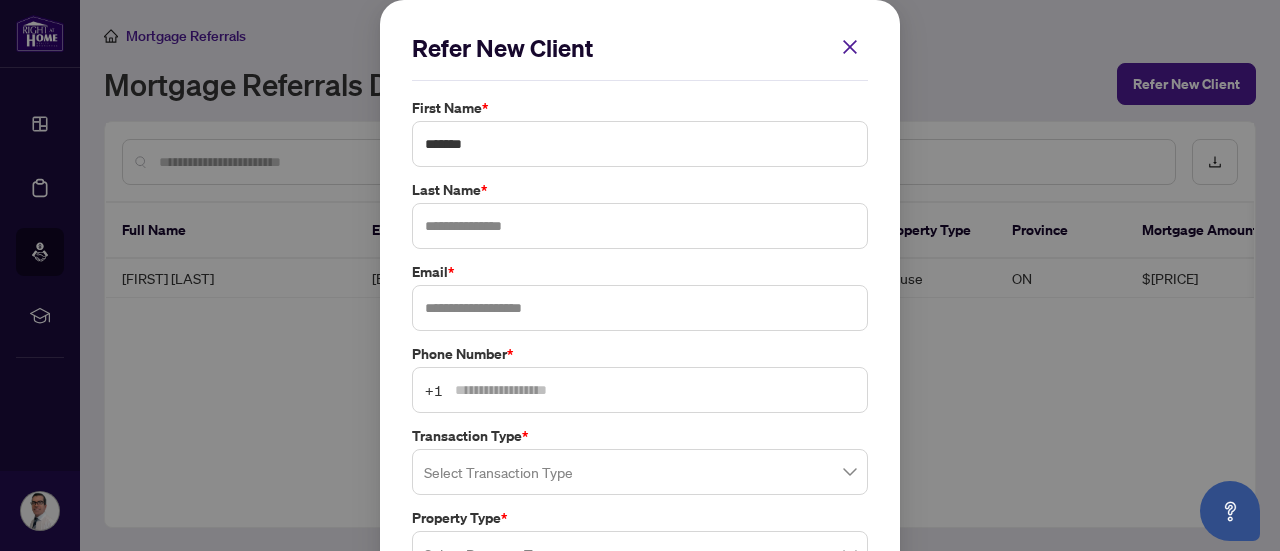 click on "Refer New Client First Name * ****** Last Name * Email * Phone Number * +1 Transaction Type * Select Transaction Type Property Type * Select Property Type Province * Select Province Mortgage Amount * $ Cancel Proceed Cancel OK" at bounding box center (640, 275) 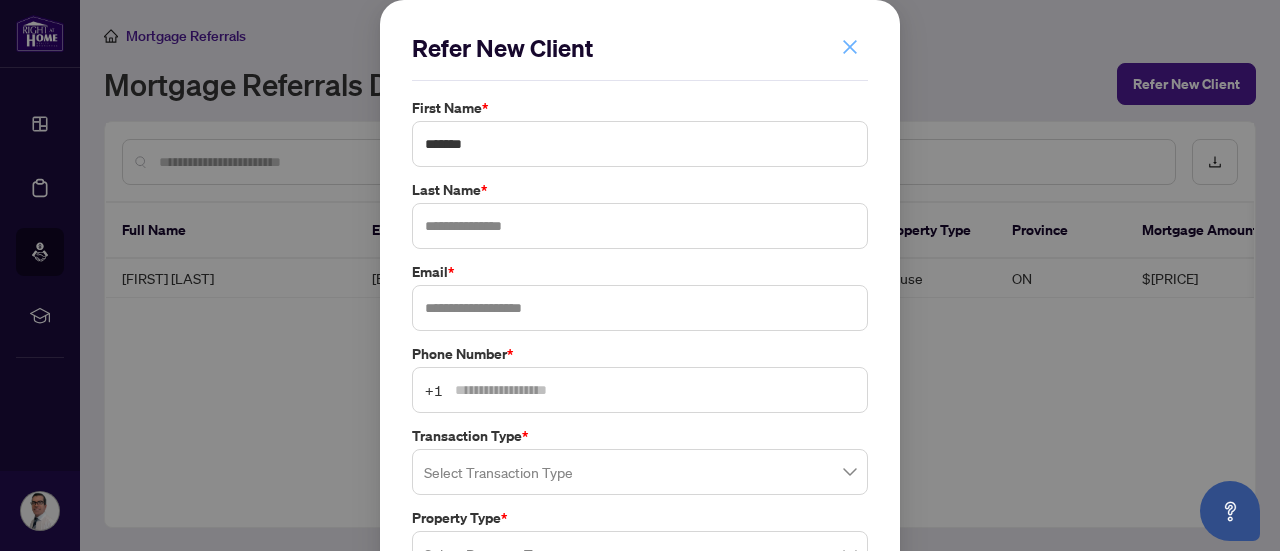 click 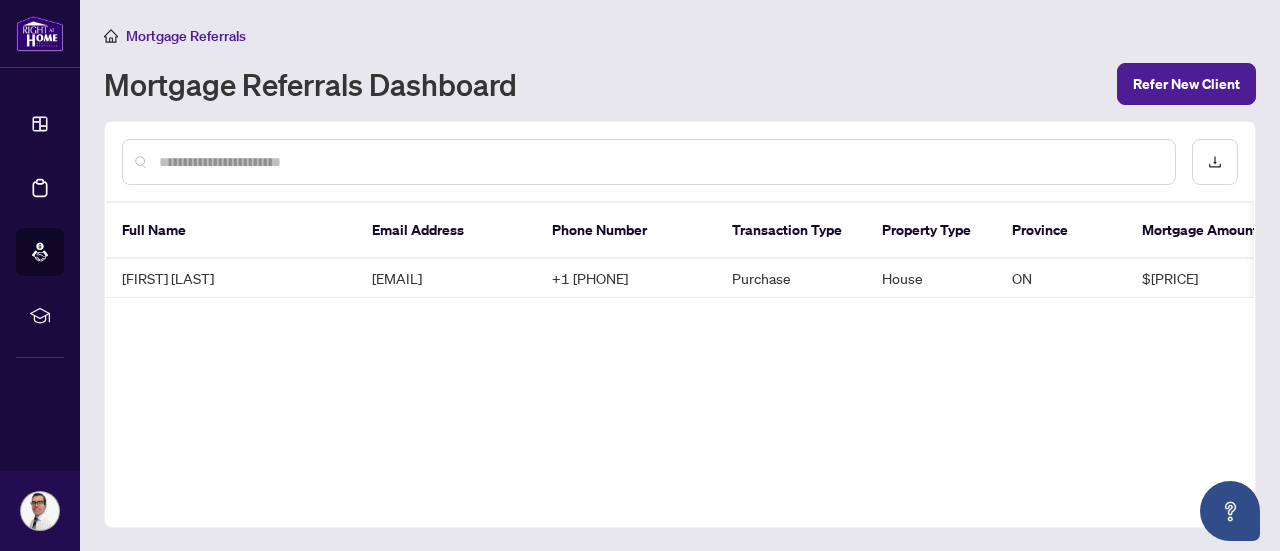 click on "Mortgage Referrals Dashboard" at bounding box center (604, 84) 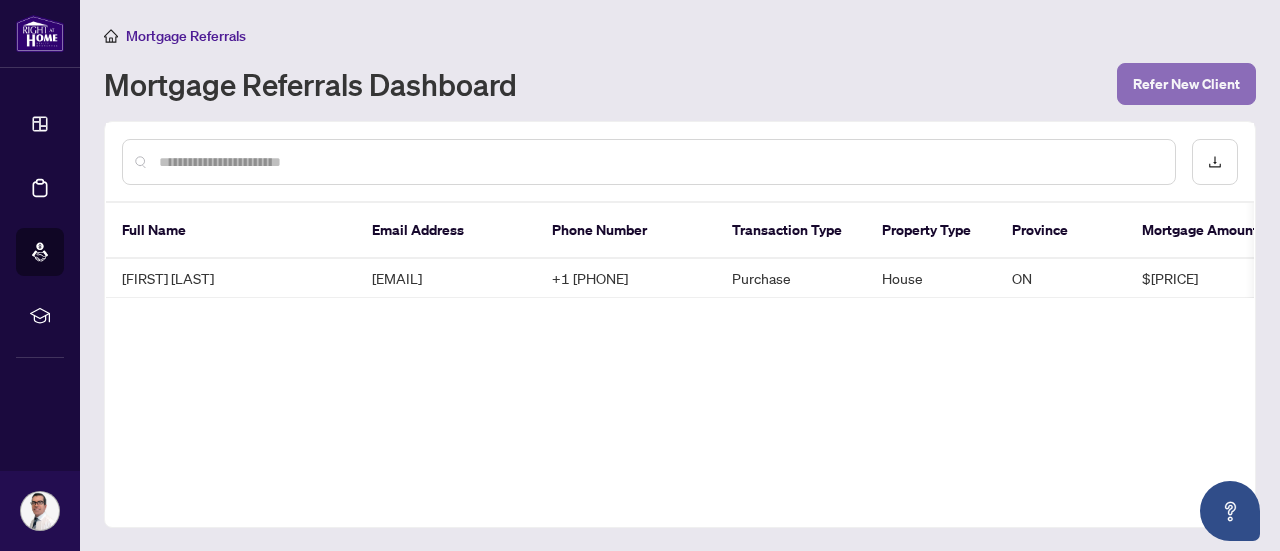 click on "Refer New Client" at bounding box center [1186, 84] 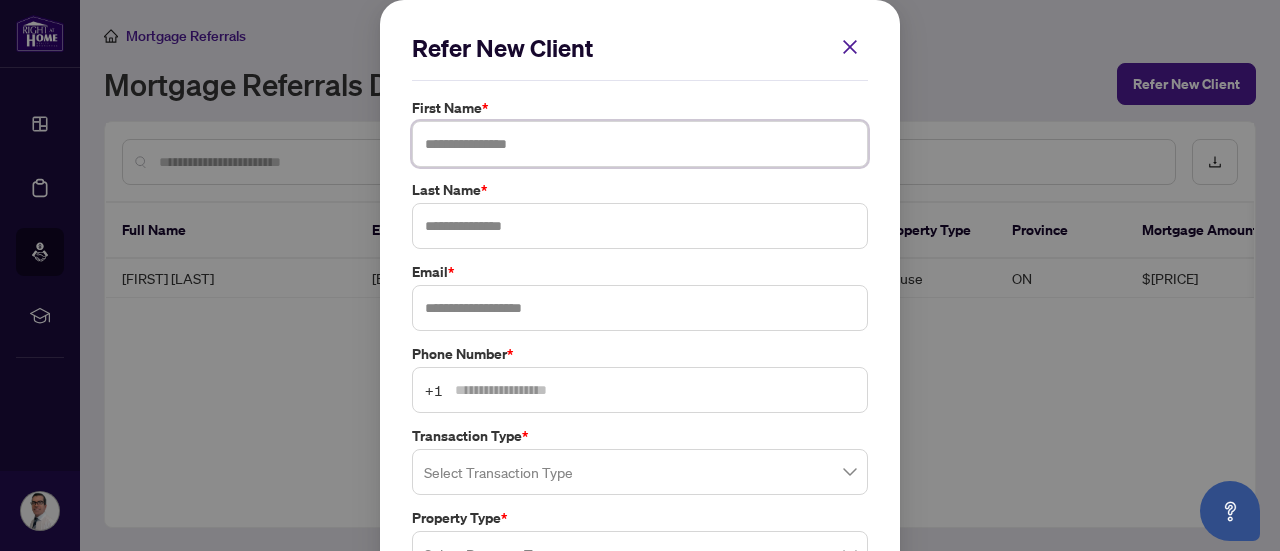 click at bounding box center [640, 144] 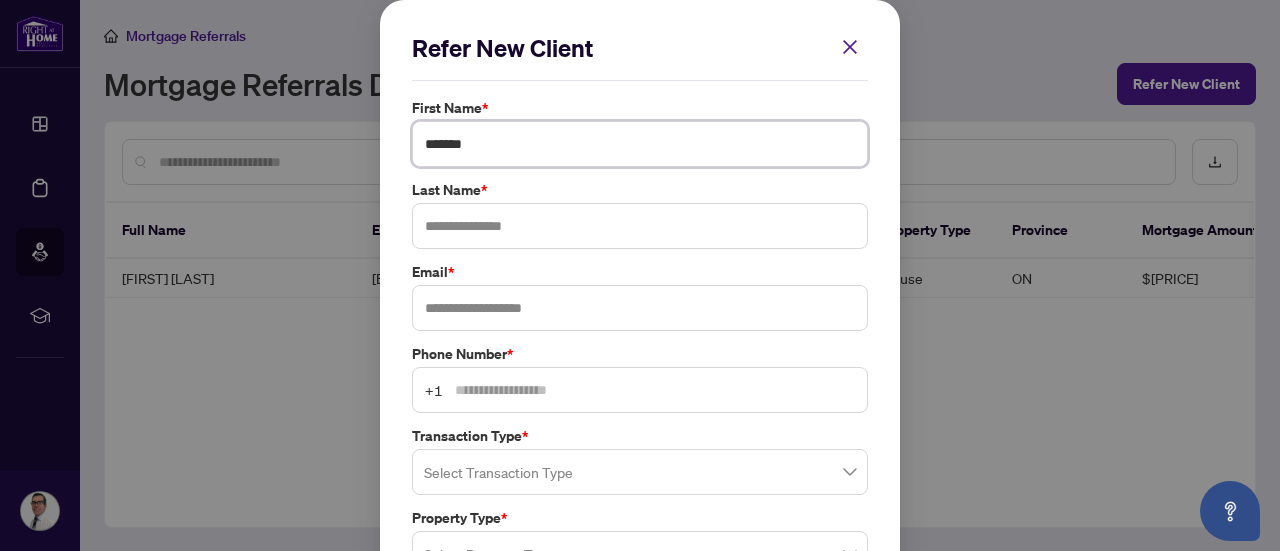 paste on "**********" 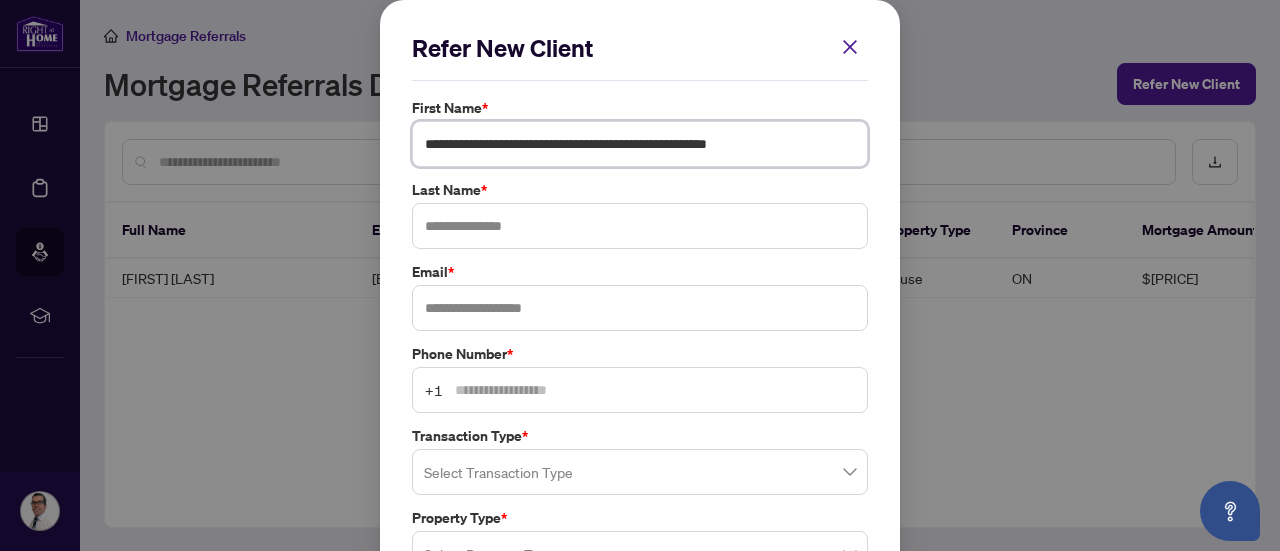 type on "**********" 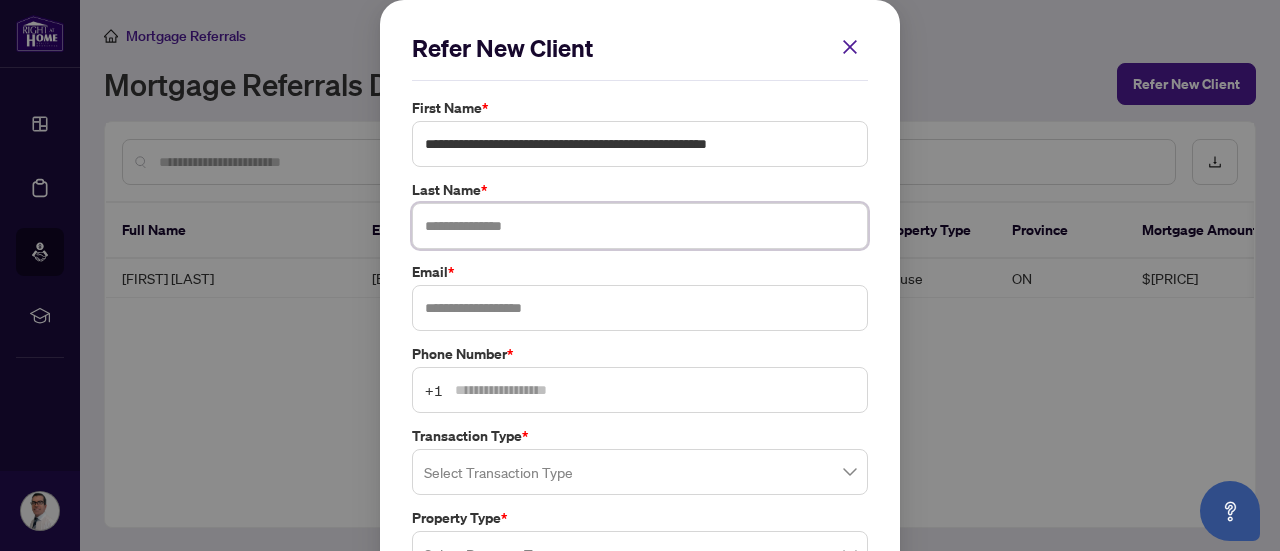 click at bounding box center (640, 226) 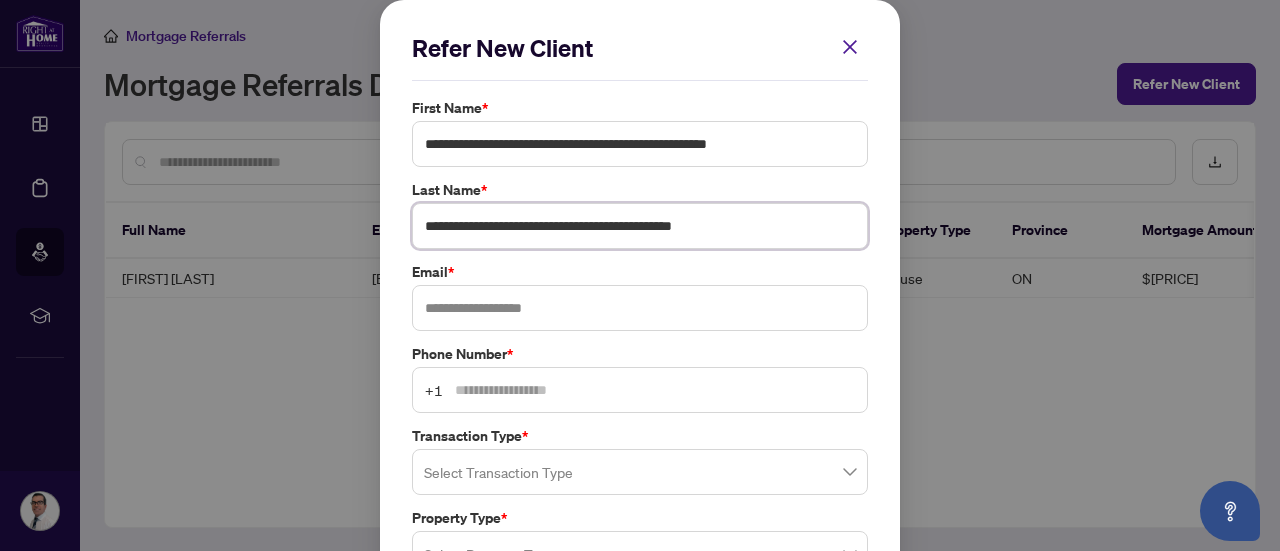 type on "**********" 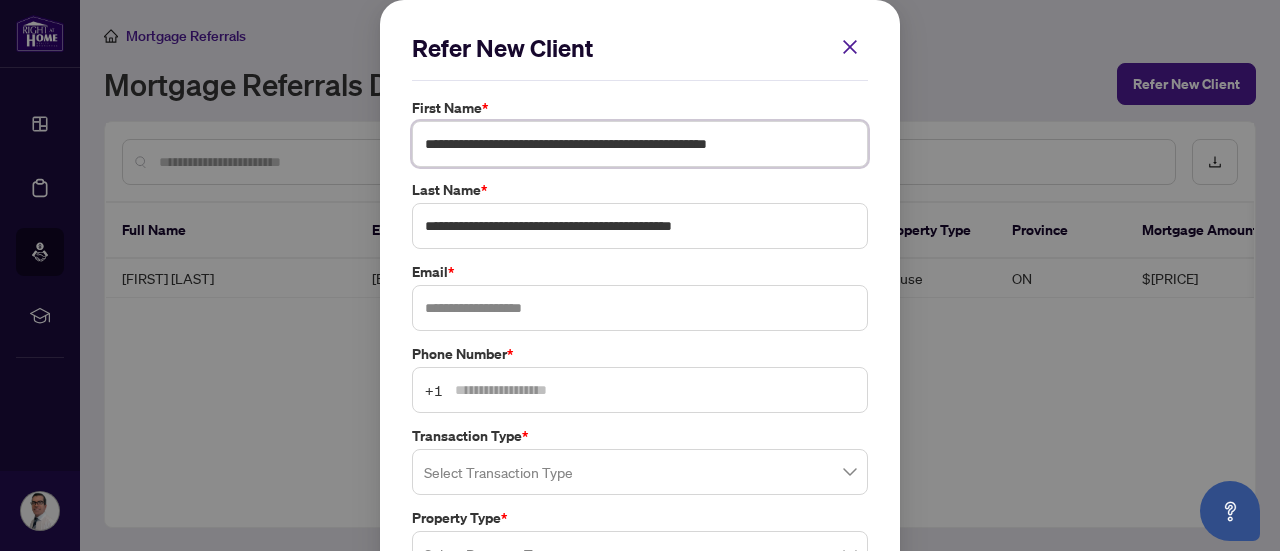 click on "**********" at bounding box center [640, 144] 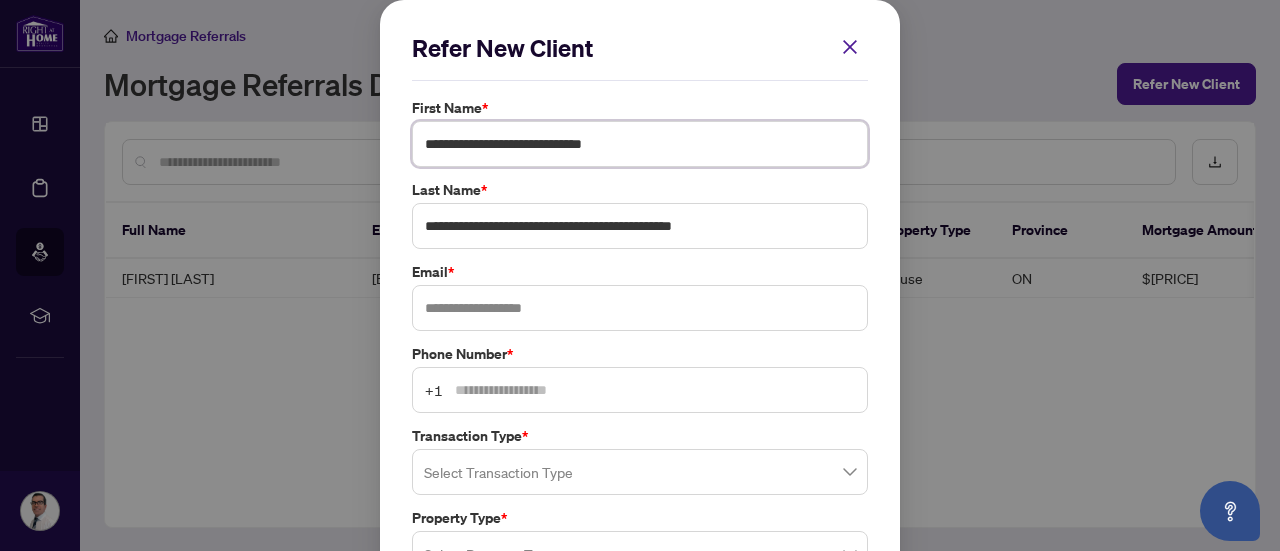 click on "**********" at bounding box center [640, 144] 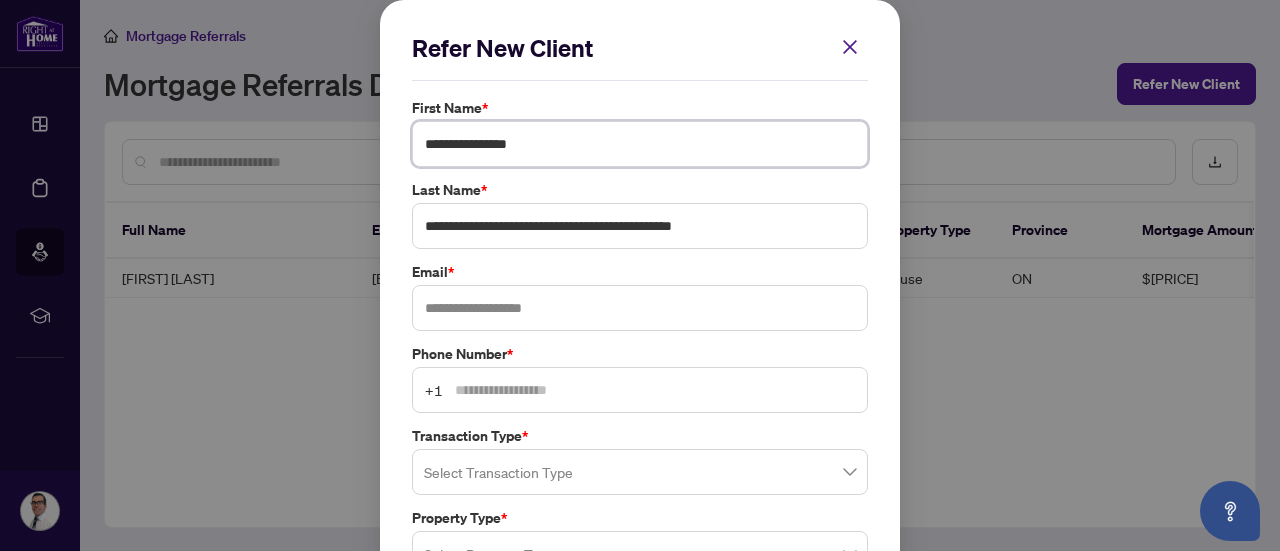 click on "**********" at bounding box center (640, 144) 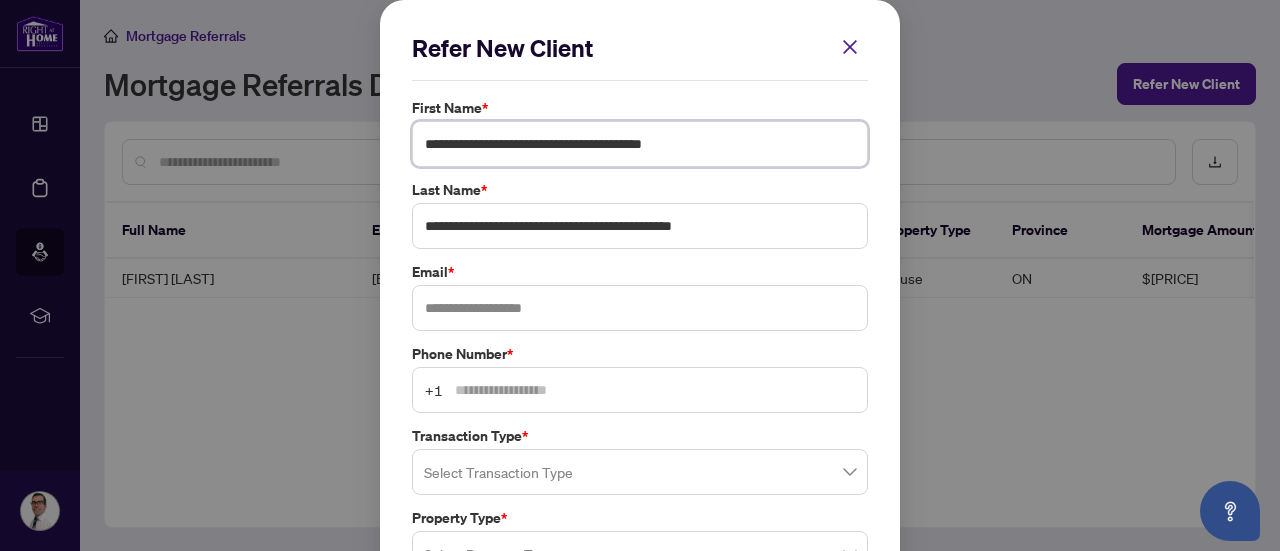 type on "**********" 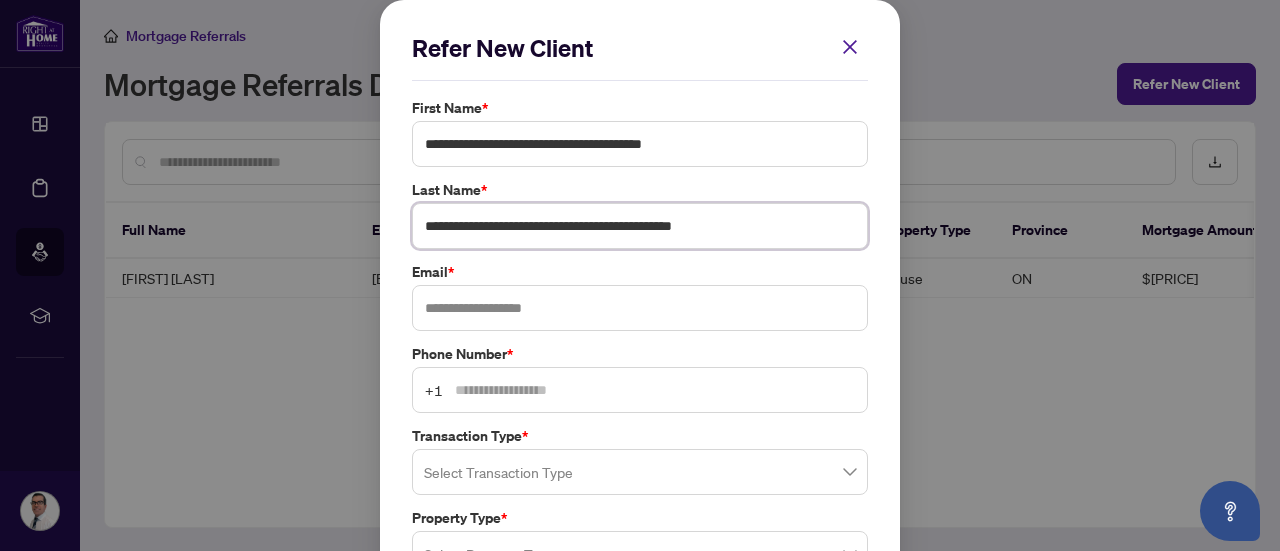 click on "**********" at bounding box center [640, 226] 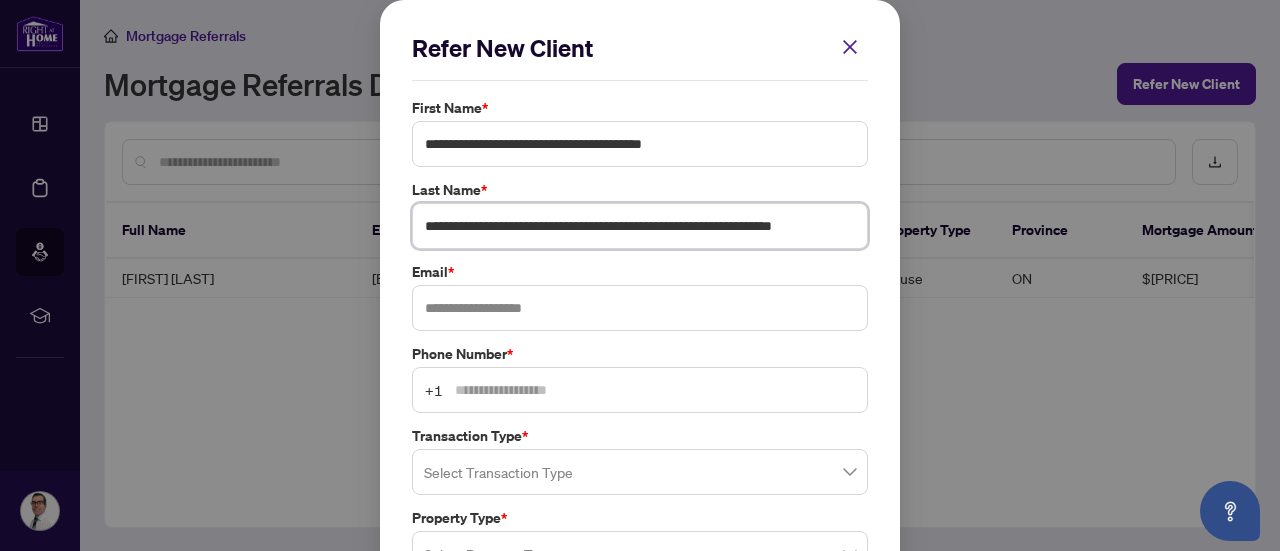 click on "**********" at bounding box center (640, 226) 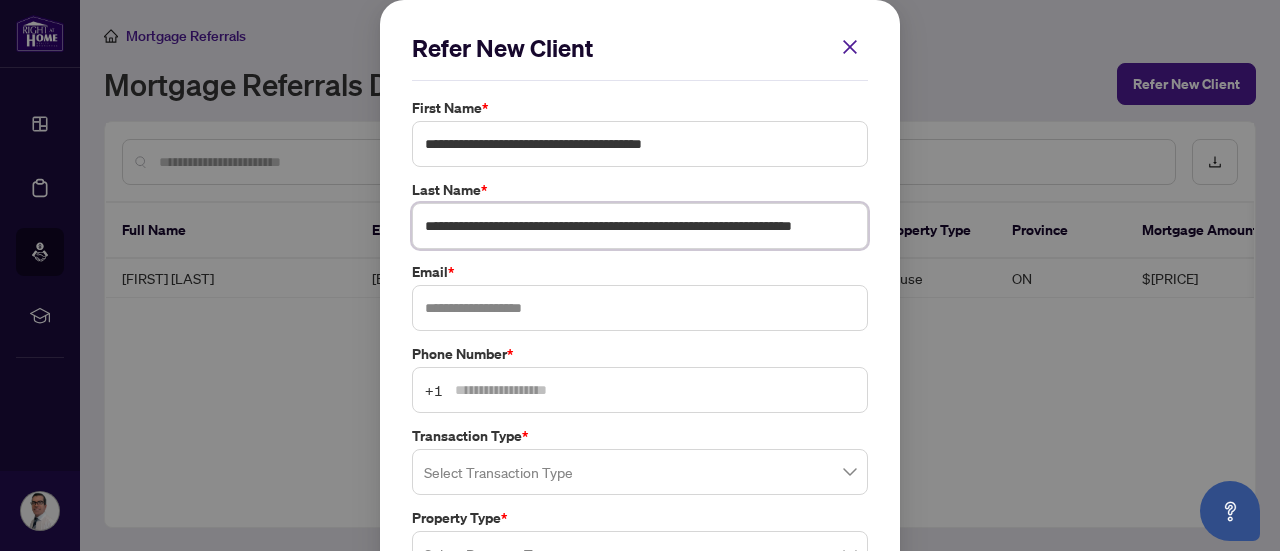 click on "**********" at bounding box center (640, 226) 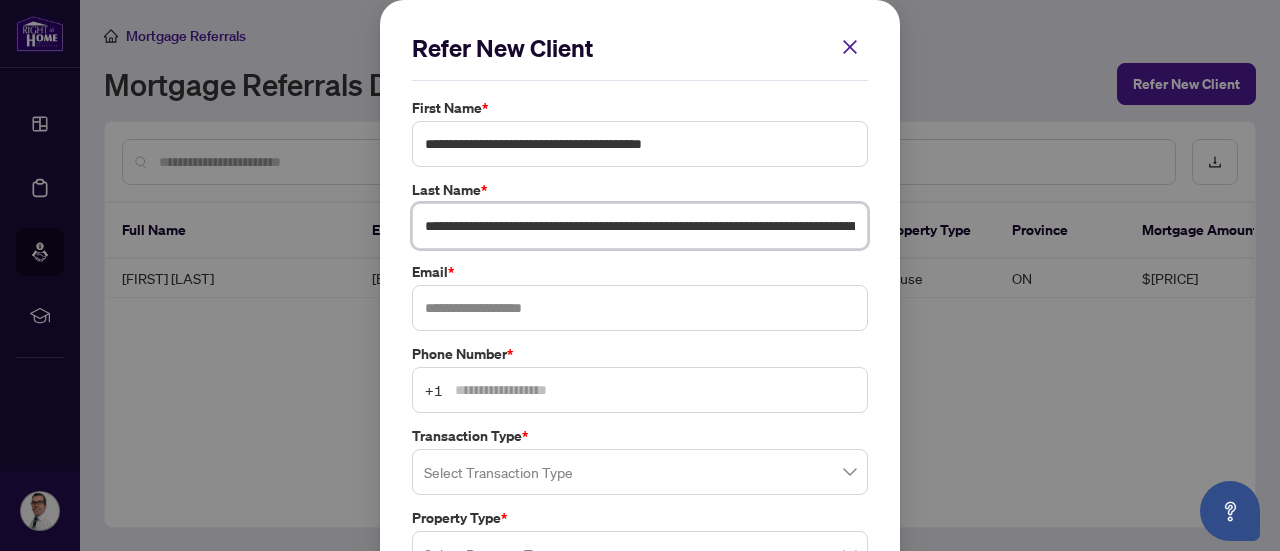 click on "**********" at bounding box center [640, 226] 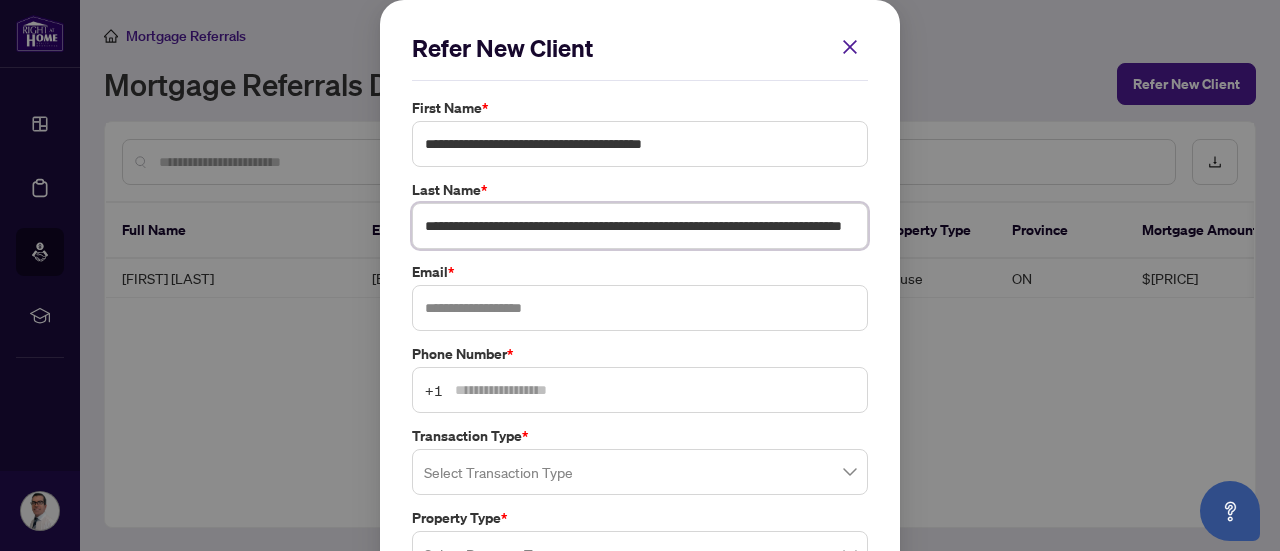 type on "**********" 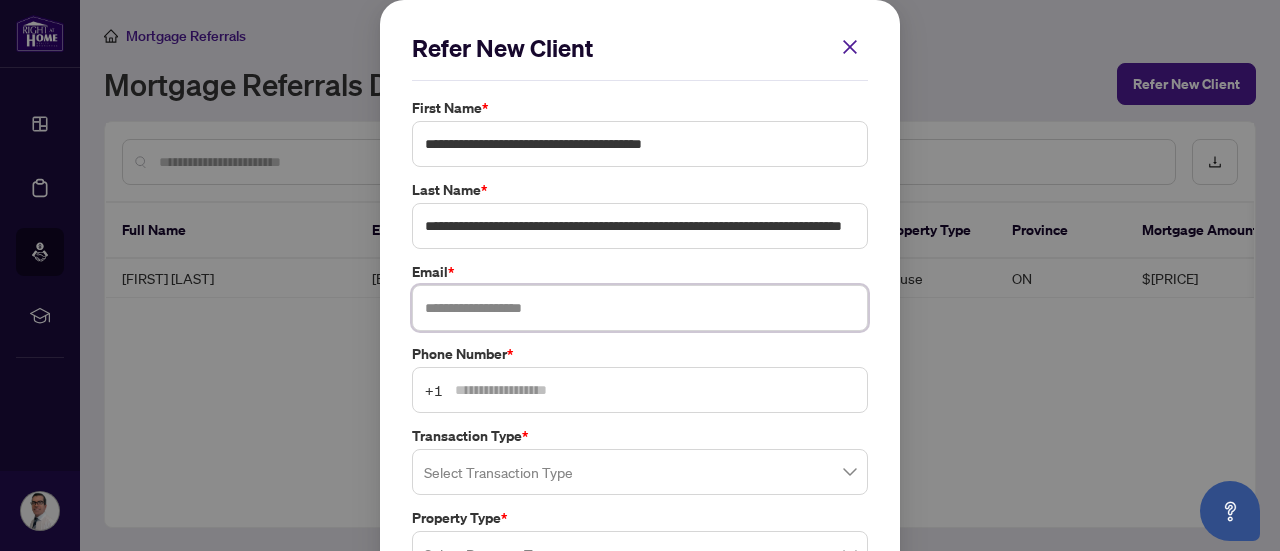 click at bounding box center (640, 308) 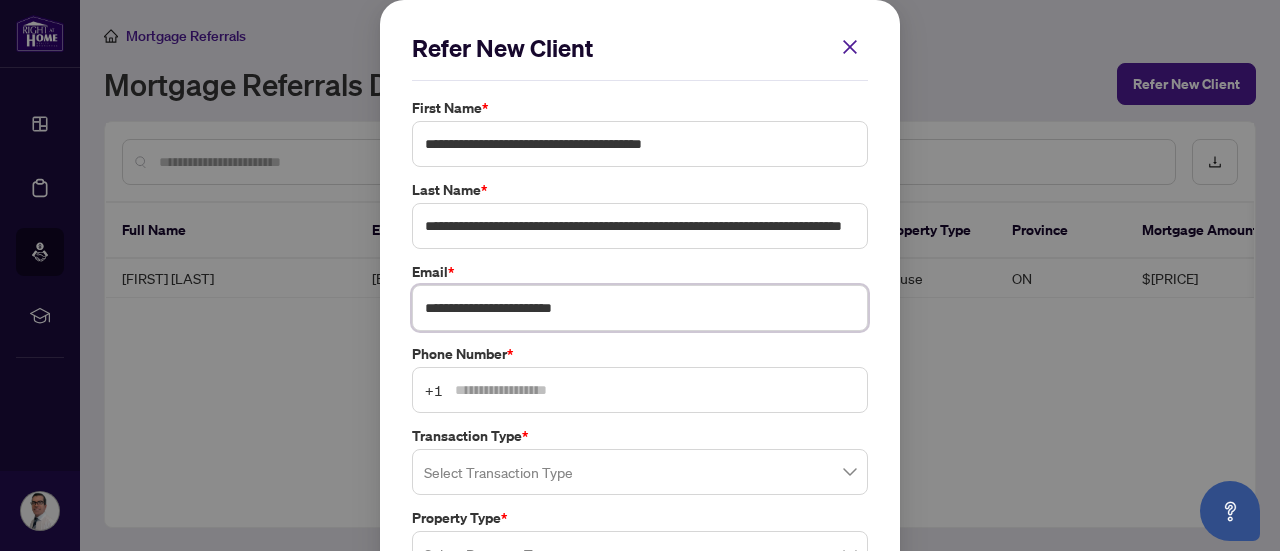 type on "**********" 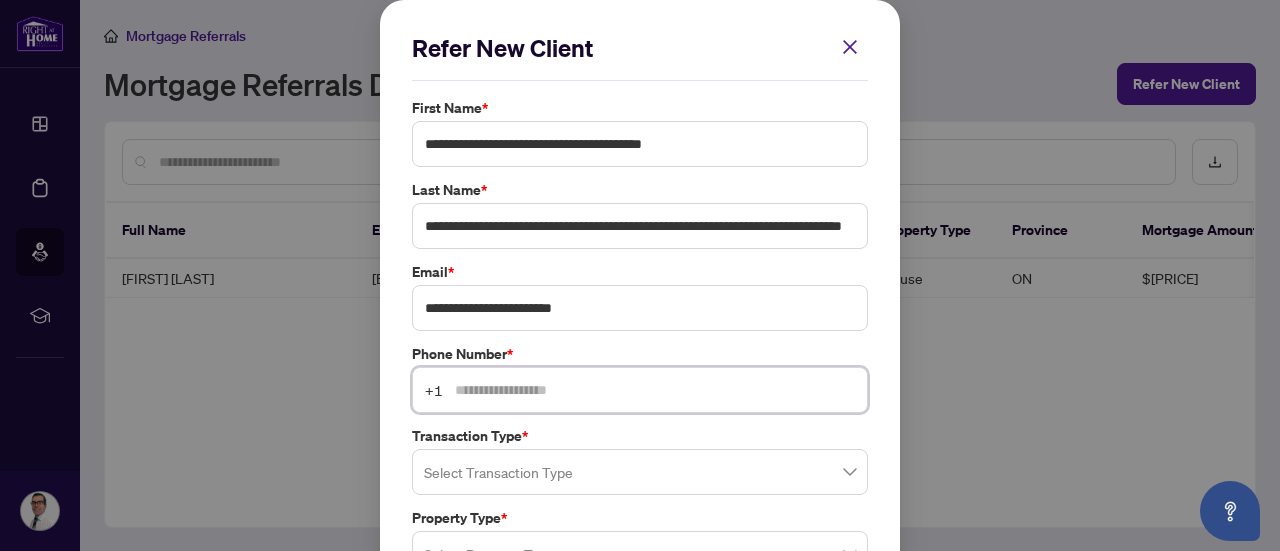click at bounding box center (655, 390) 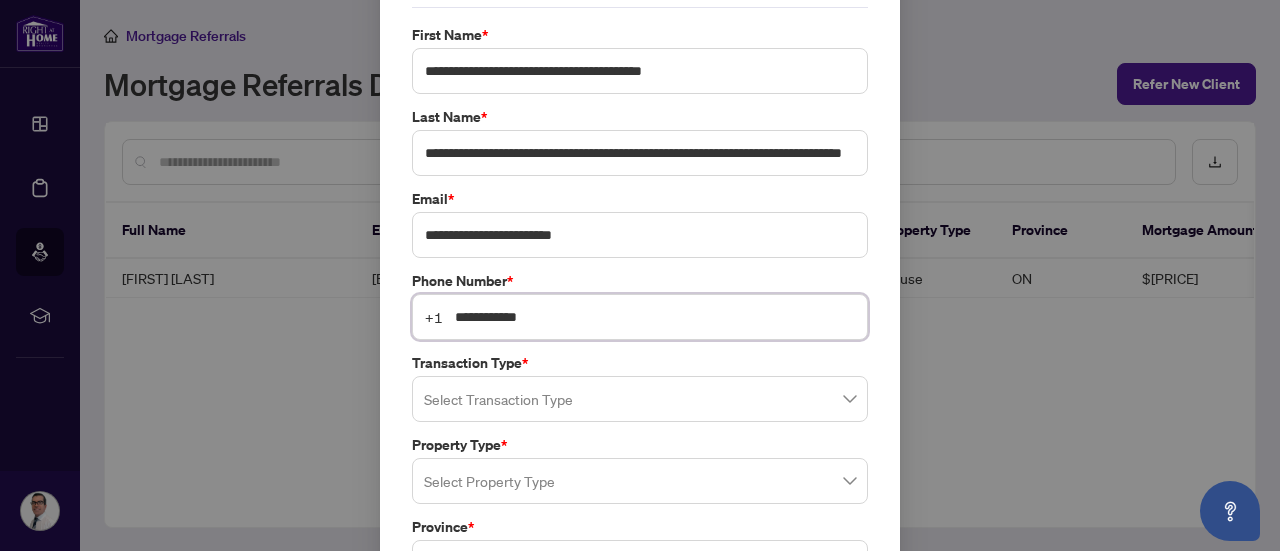 scroll, scrollTop: 100, scrollLeft: 0, axis: vertical 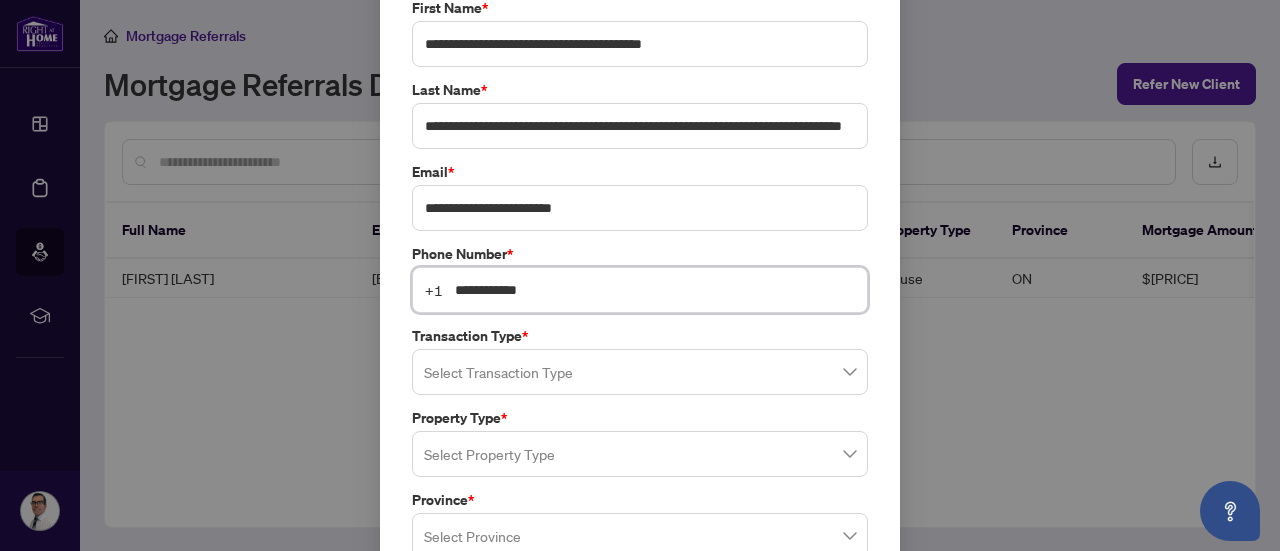 type on "**********" 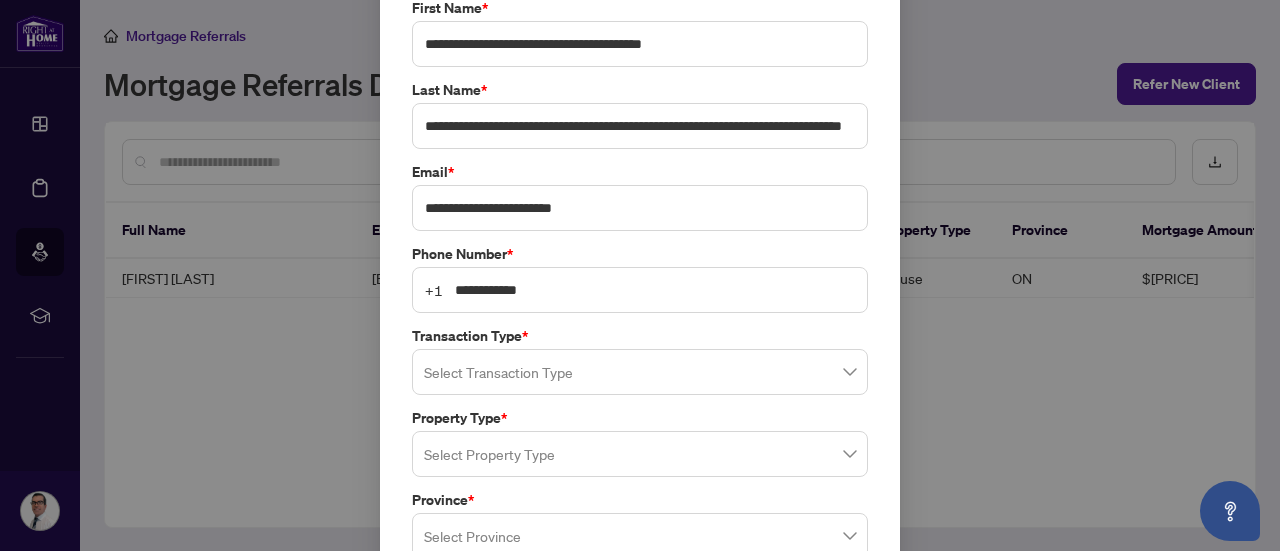 click at bounding box center (640, 372) 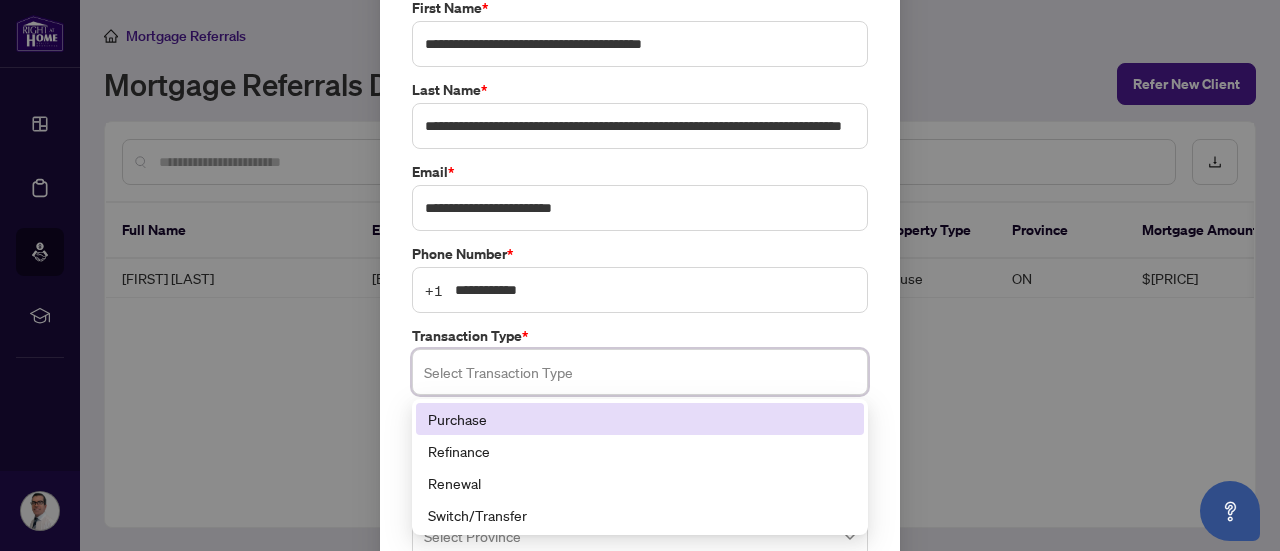 click on "Purchase" at bounding box center (640, 419) 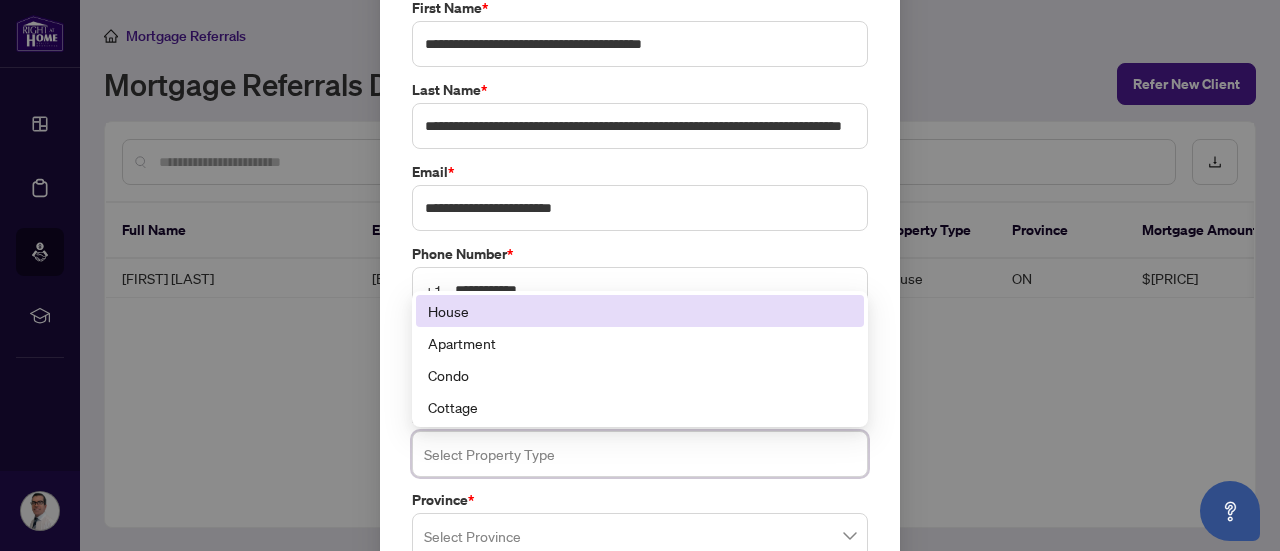 click at bounding box center [640, 454] 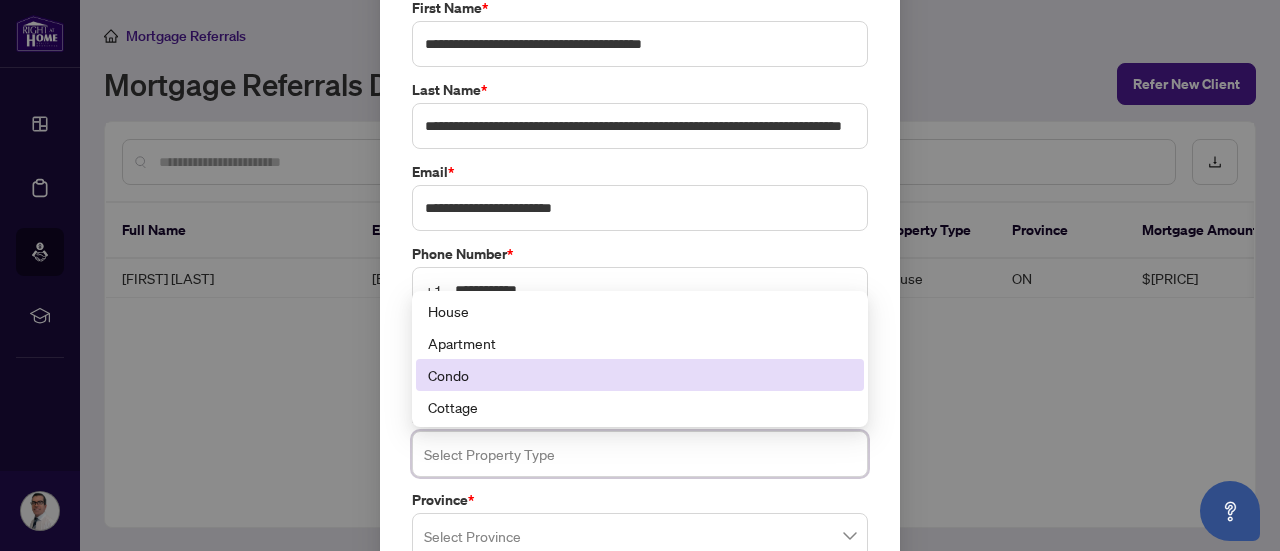 click on "Condo" at bounding box center [640, 375] 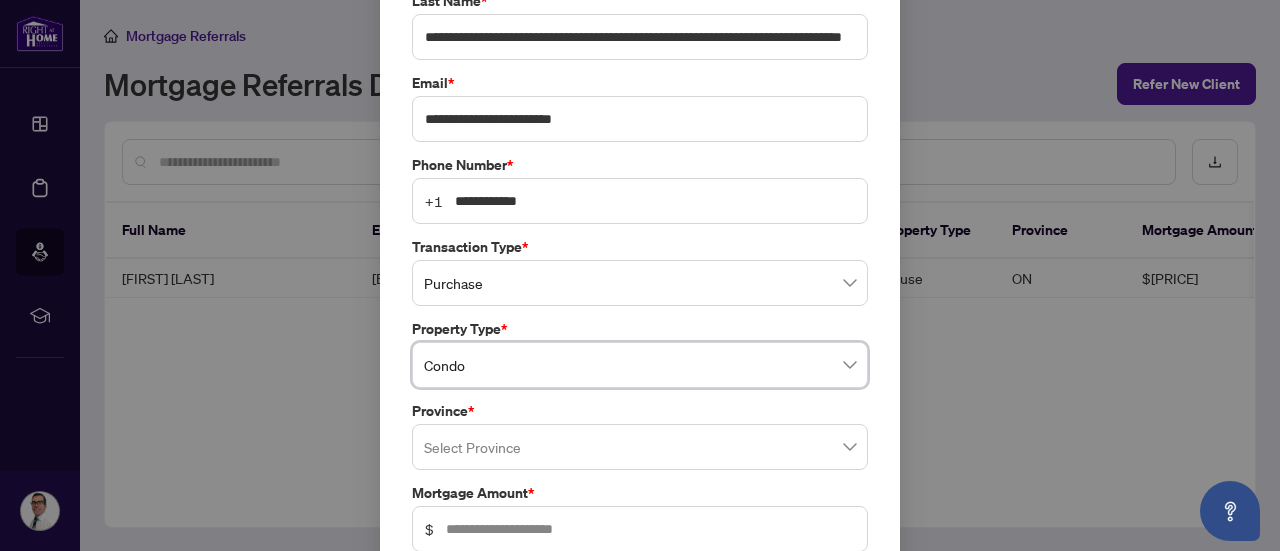 scroll, scrollTop: 200, scrollLeft: 0, axis: vertical 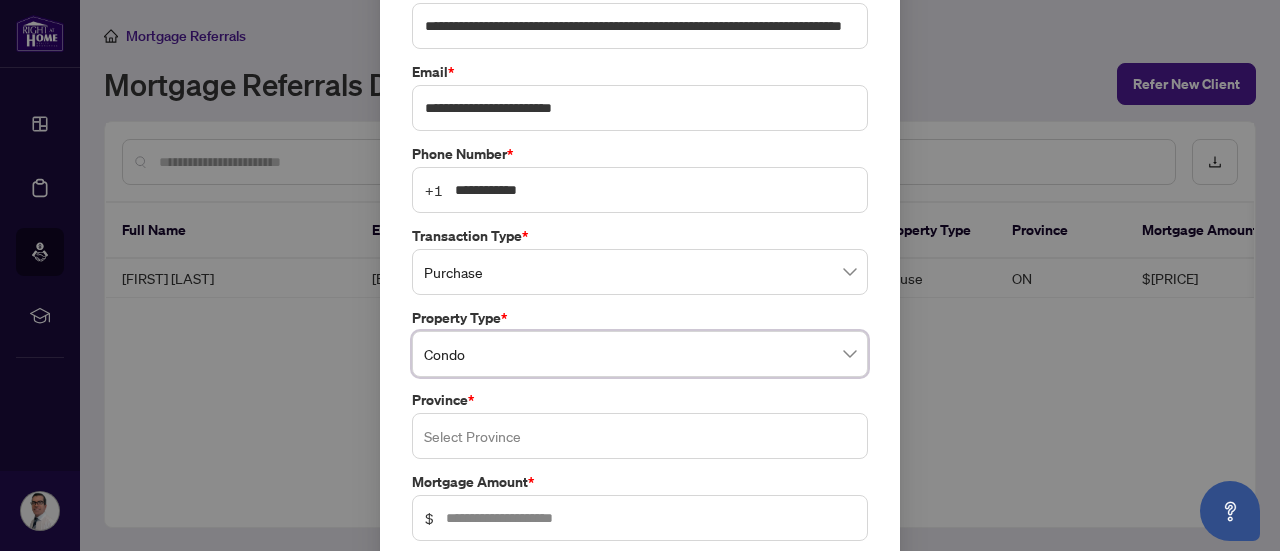 click at bounding box center [640, 436] 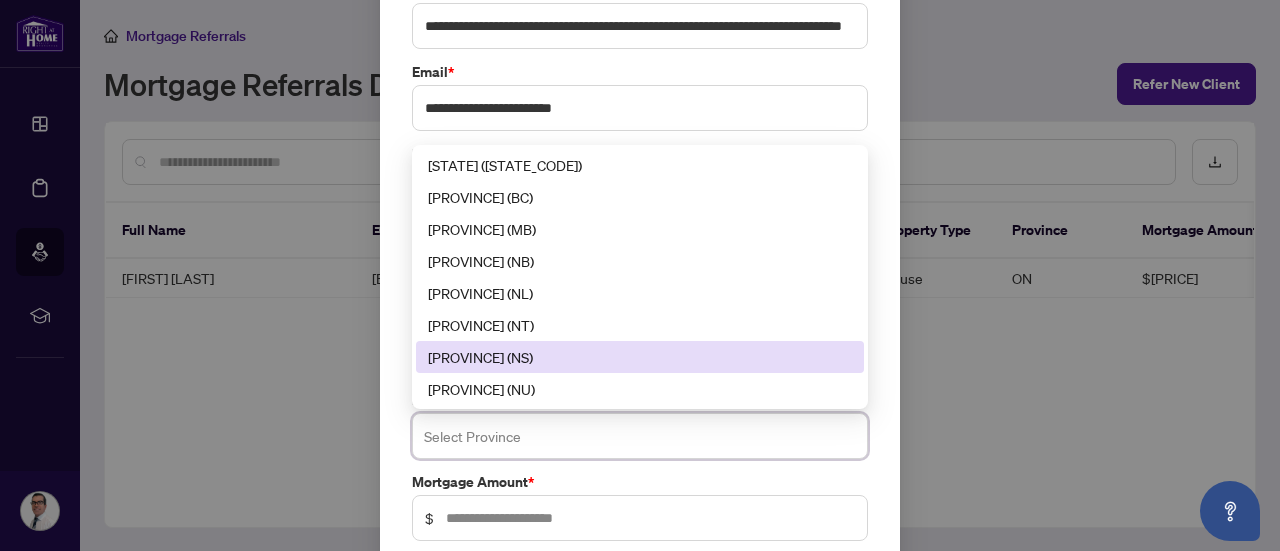 scroll, scrollTop: 100, scrollLeft: 0, axis: vertical 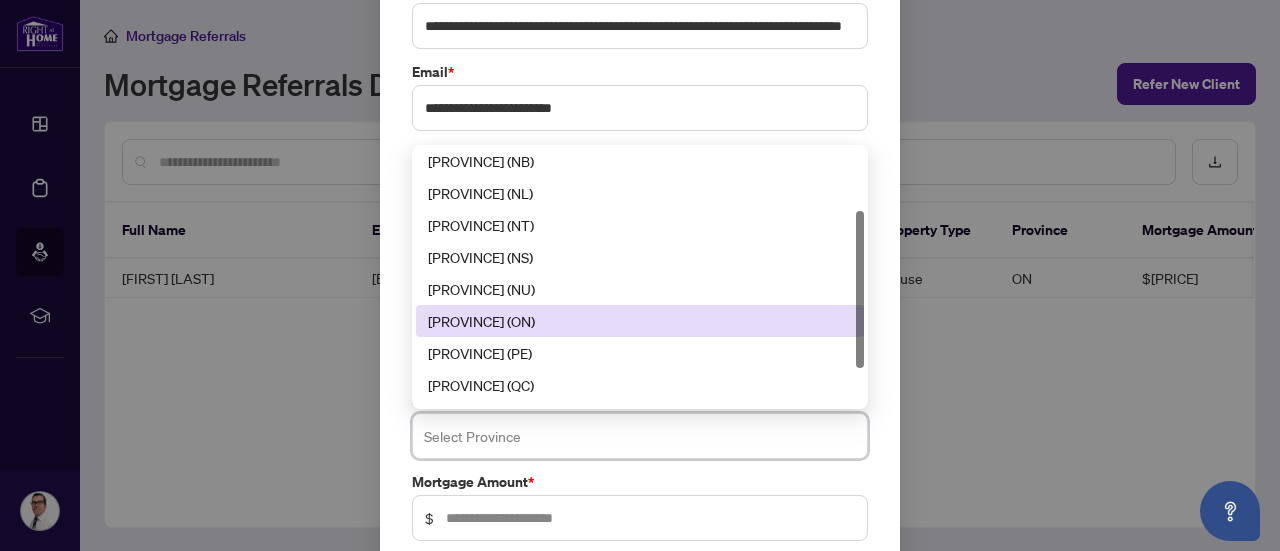 click on "[PROVINCE] (ON)" at bounding box center (640, 321) 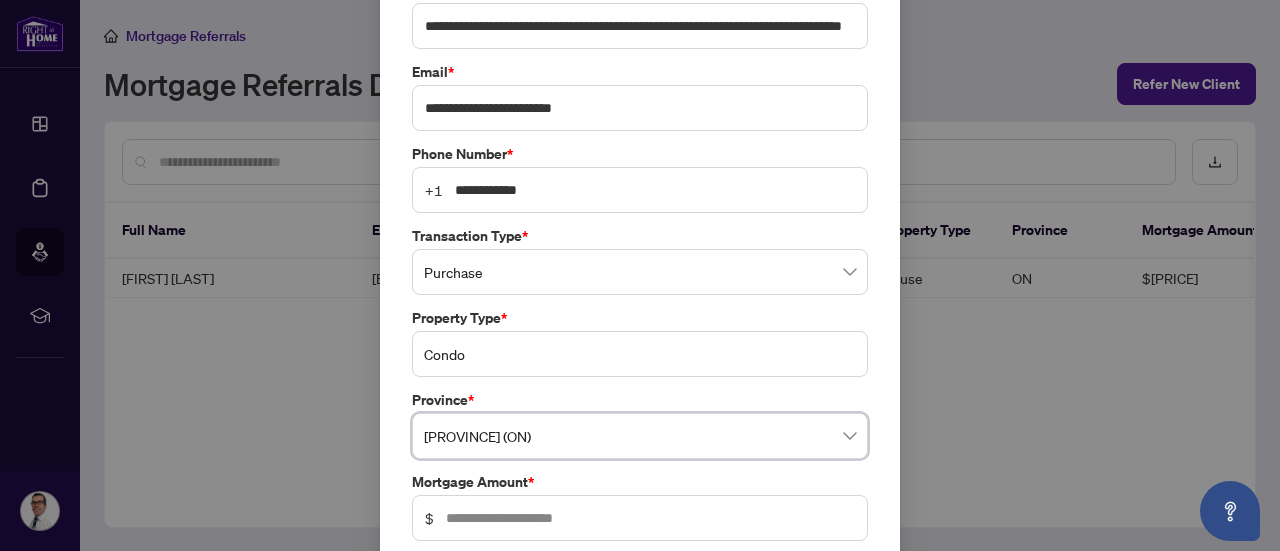 scroll, scrollTop: 300, scrollLeft: 0, axis: vertical 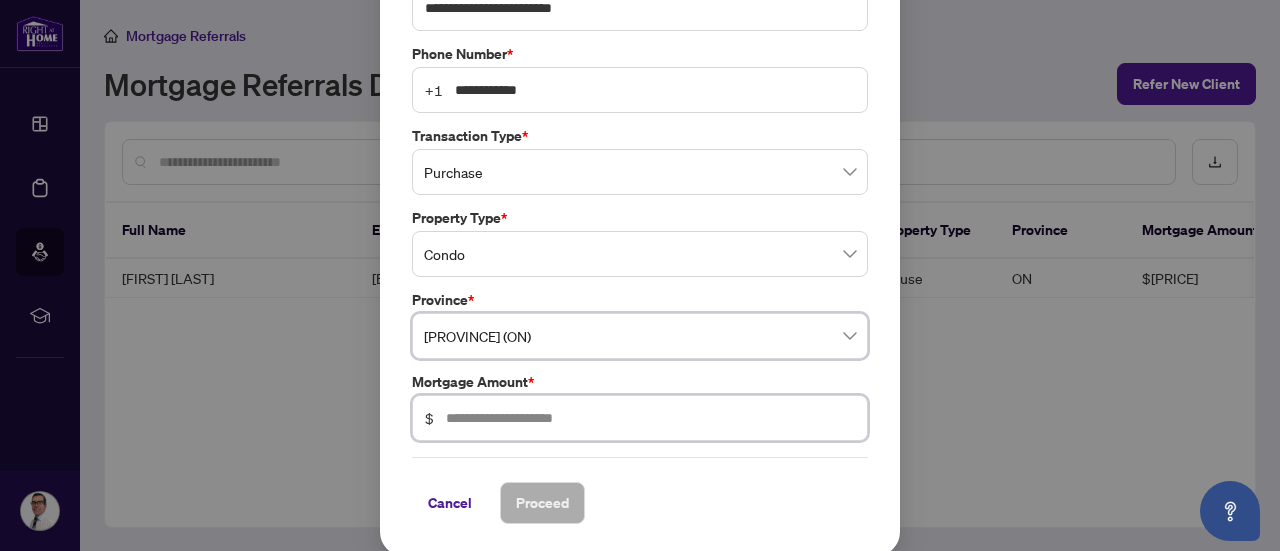 click at bounding box center [650, 418] 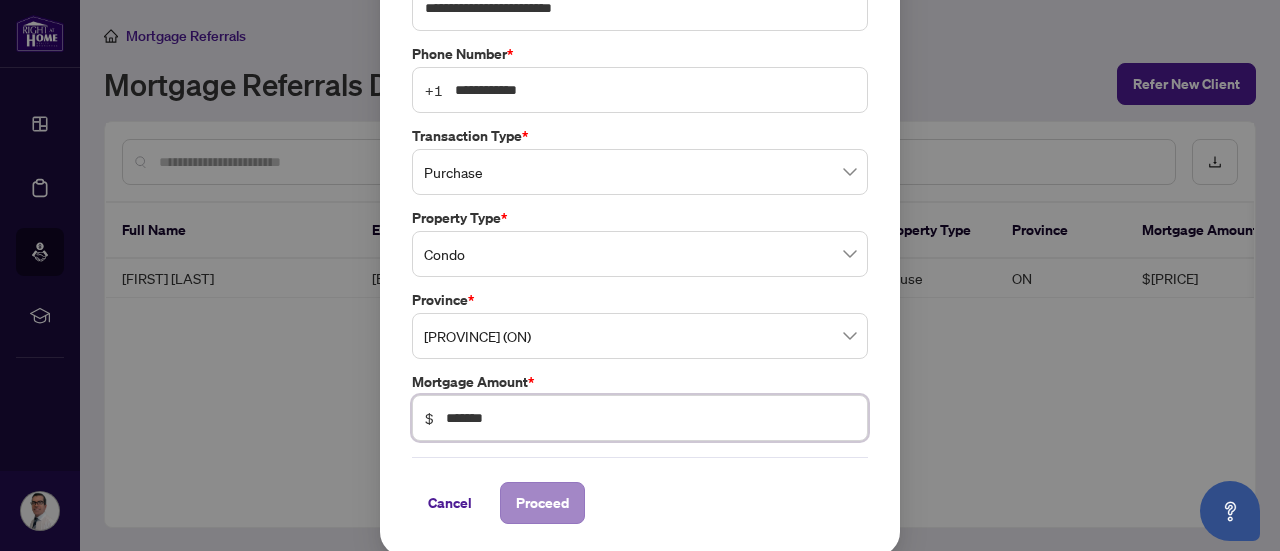 type on "*******" 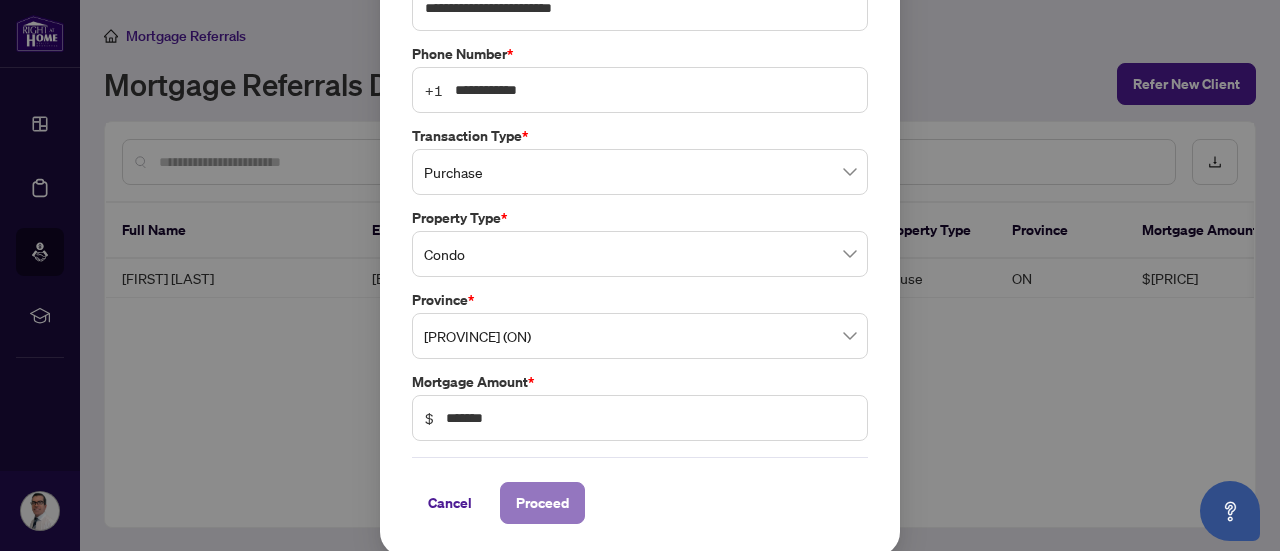 click on "Proceed" at bounding box center (542, 503) 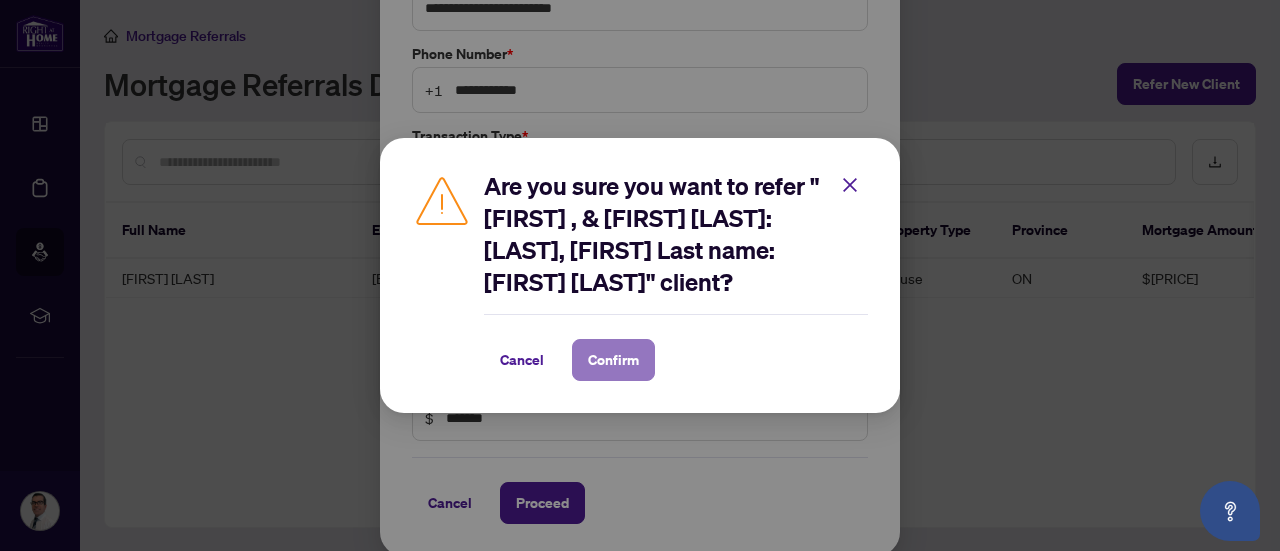click on "Confirm" at bounding box center (613, 360) 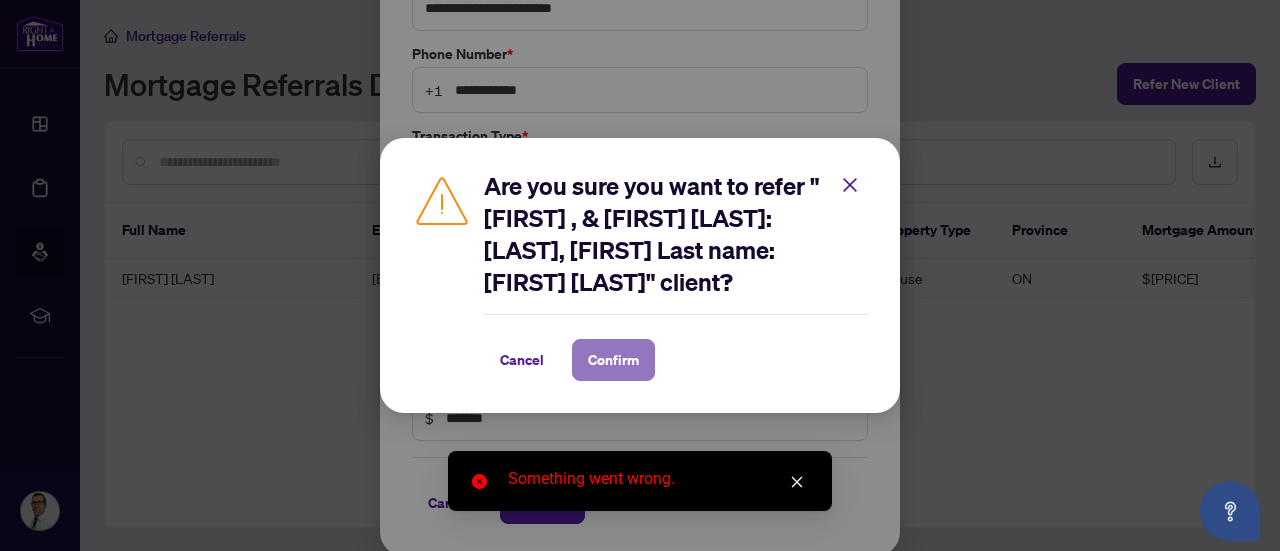 click on "Confirm" at bounding box center [613, 360] 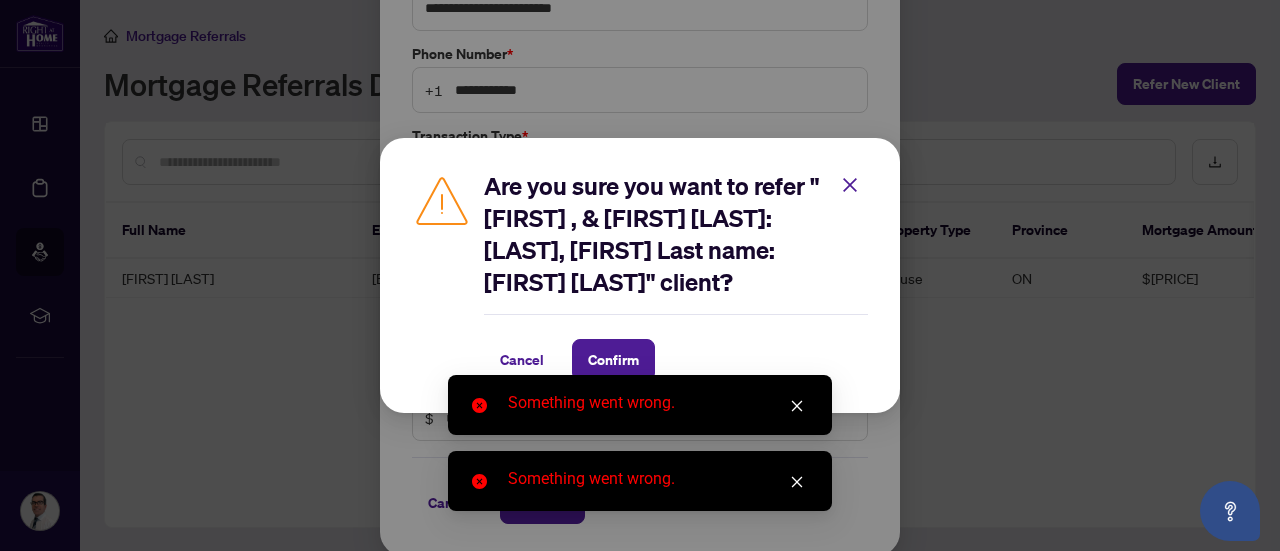 click at bounding box center [797, 406] 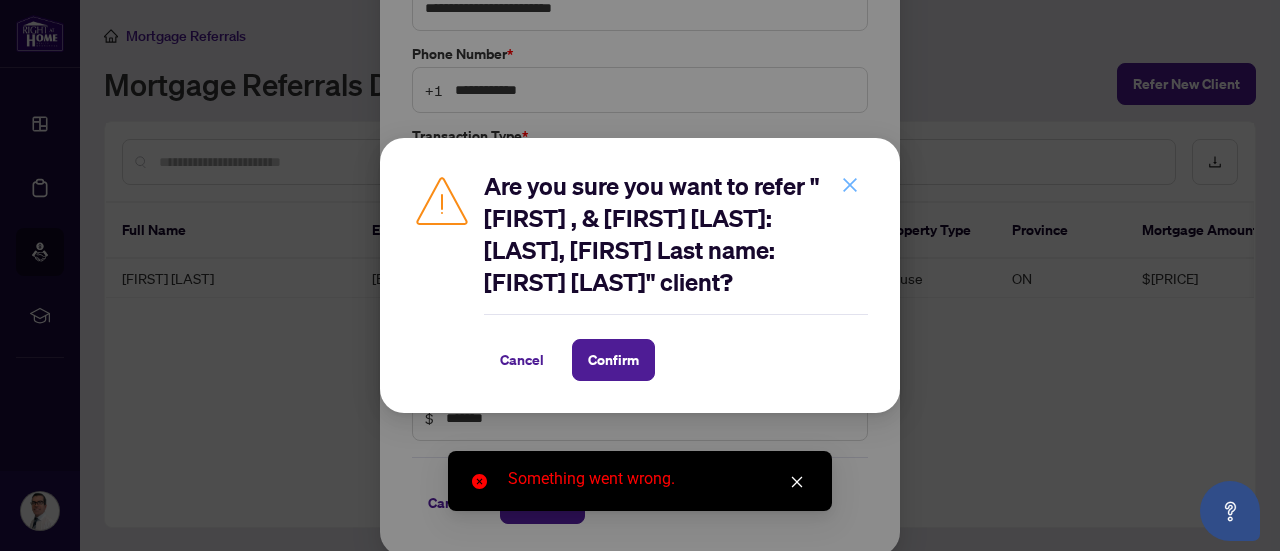 click 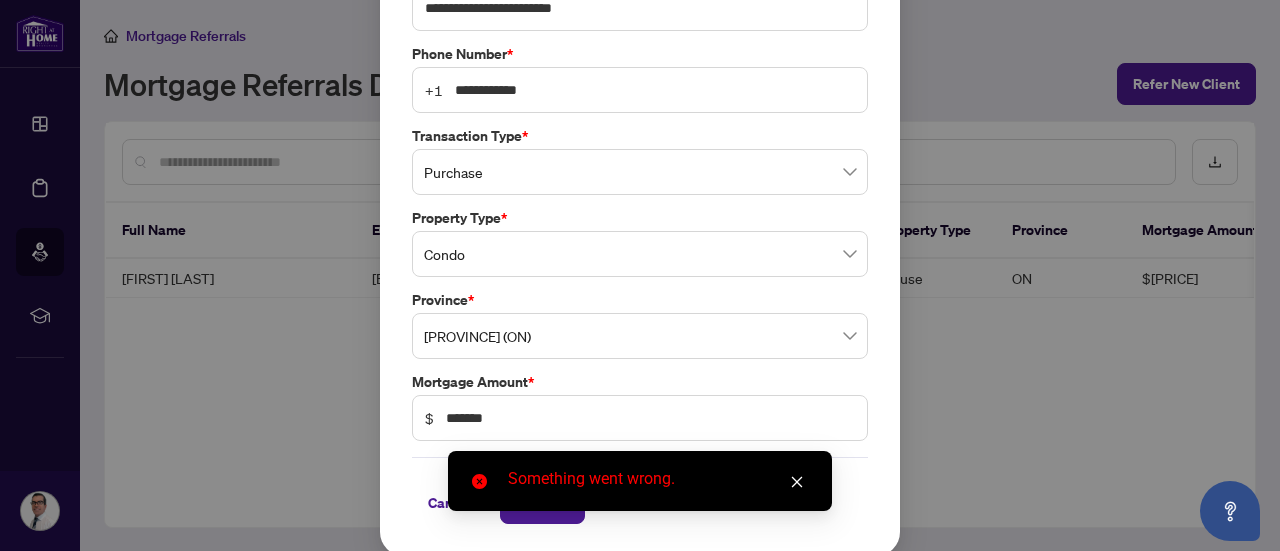 click 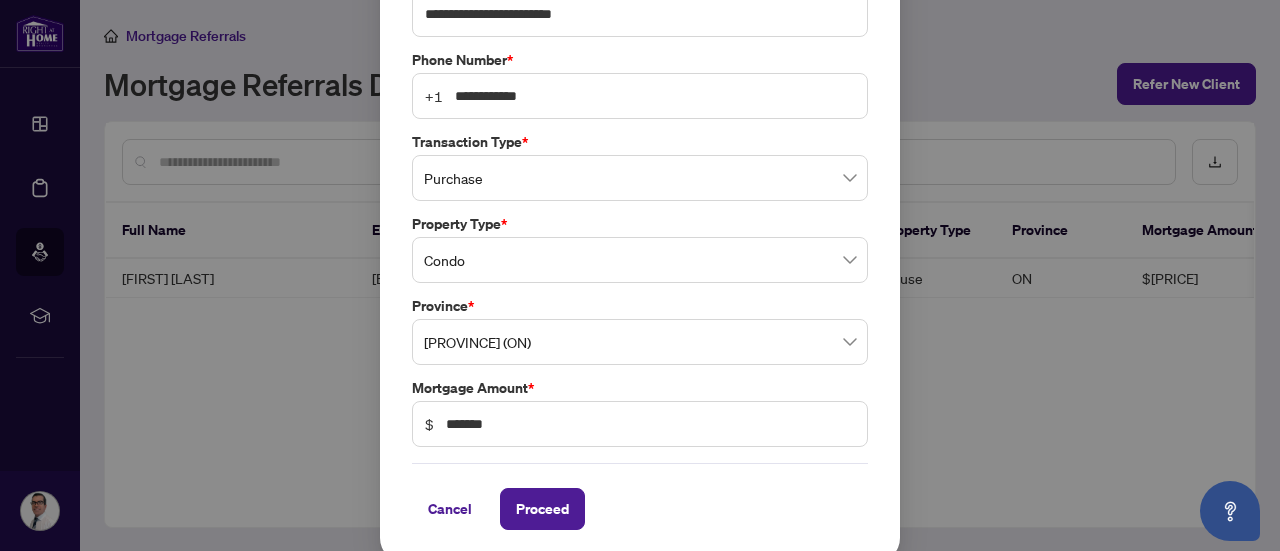 scroll, scrollTop: 300, scrollLeft: 0, axis: vertical 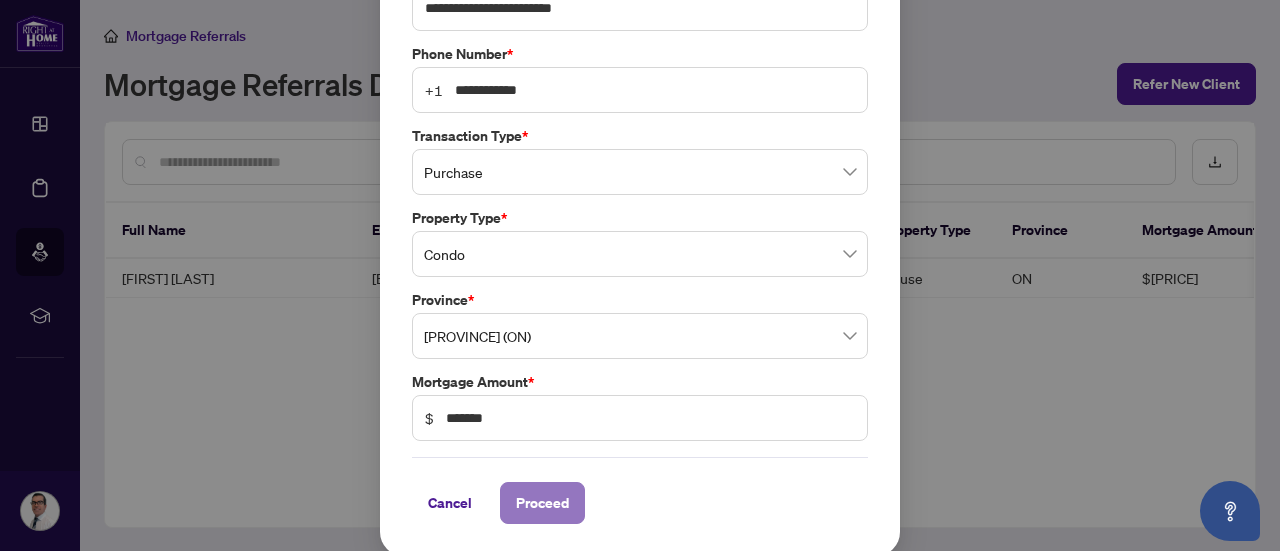 click on "Proceed" at bounding box center [542, 503] 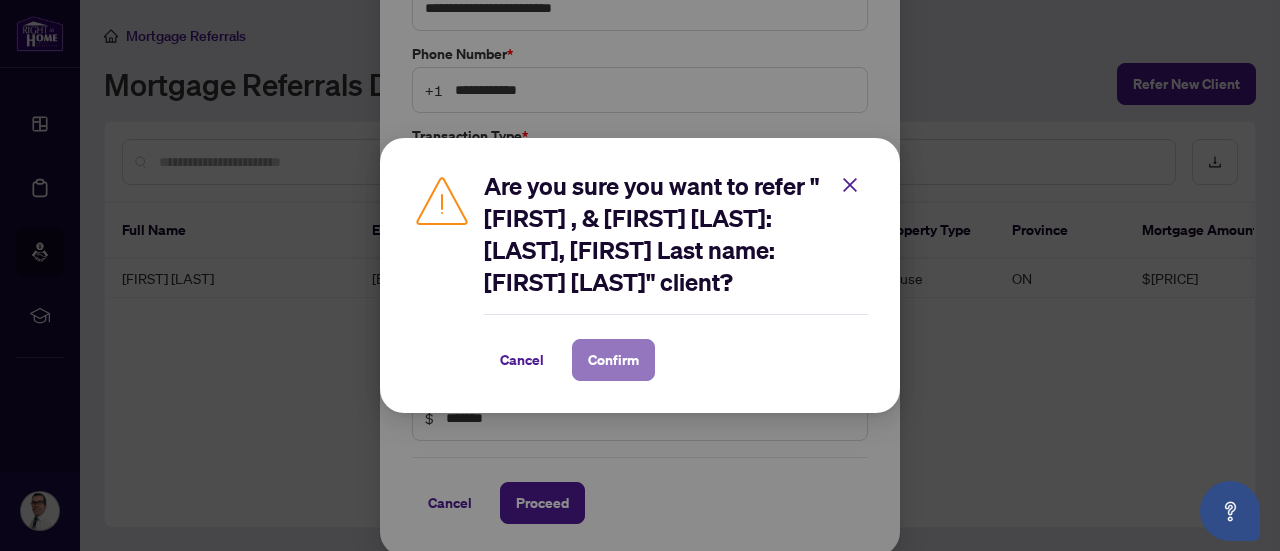 click on "Confirm" at bounding box center (613, 360) 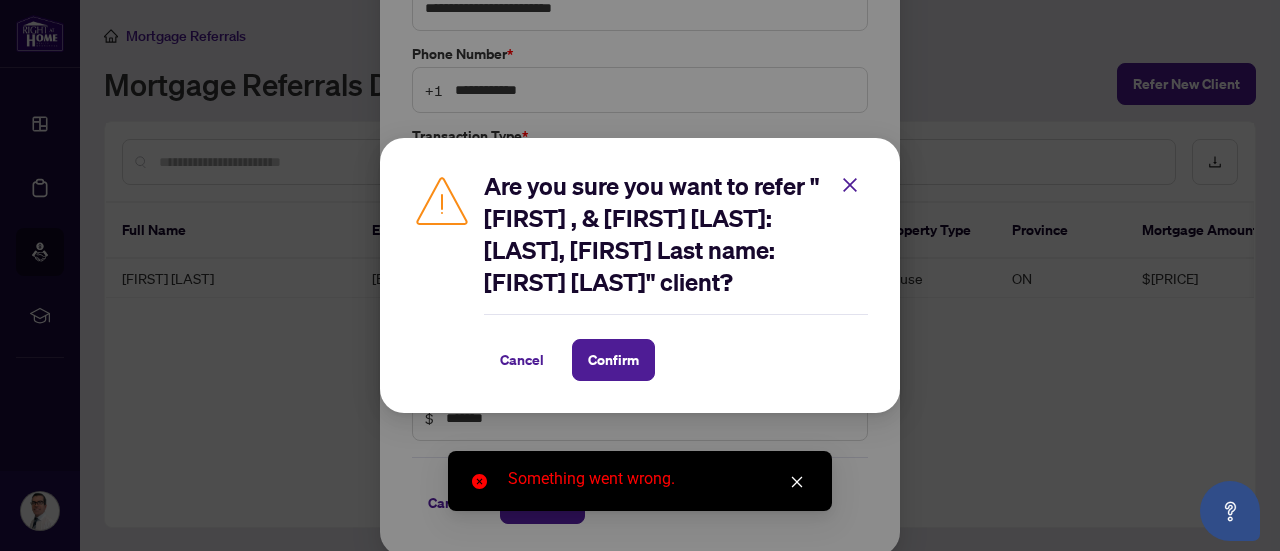 click 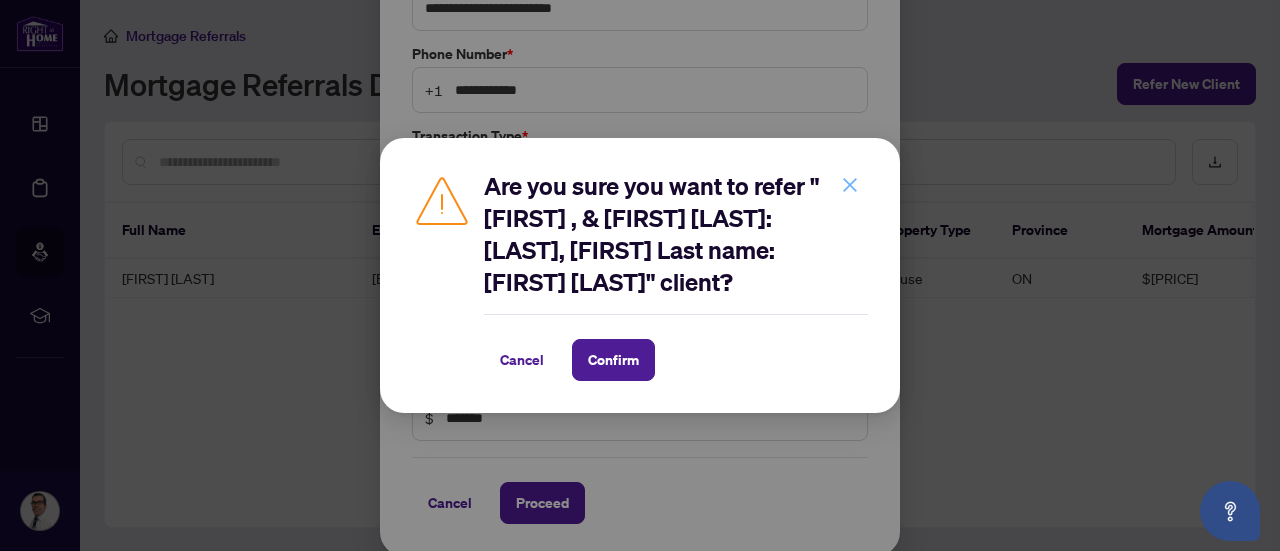 click at bounding box center [850, 185] 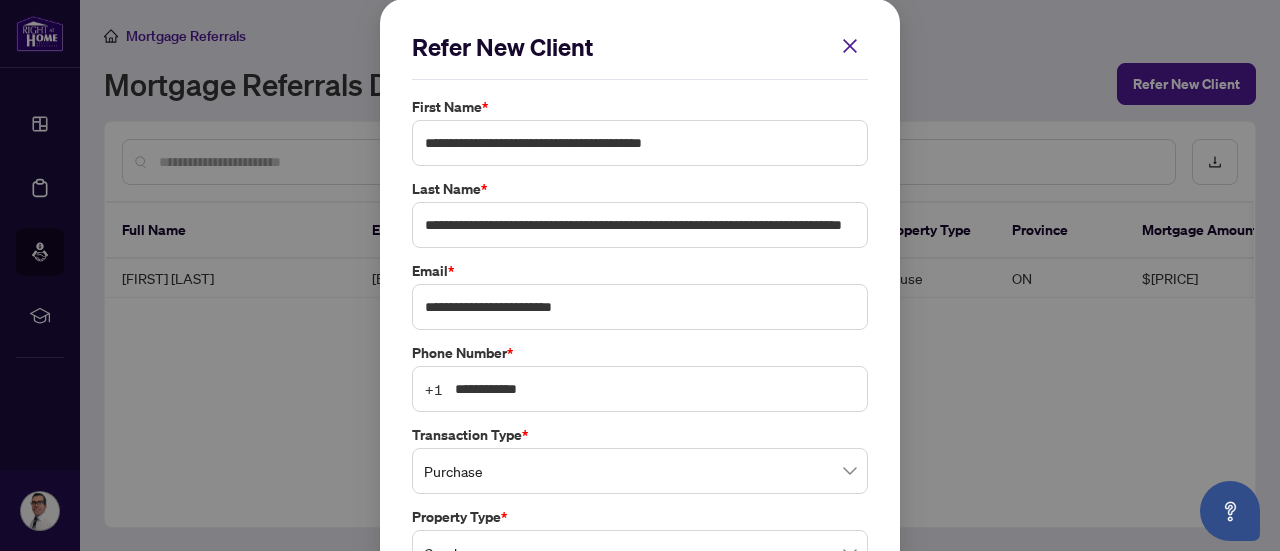 scroll, scrollTop: 0, scrollLeft: 0, axis: both 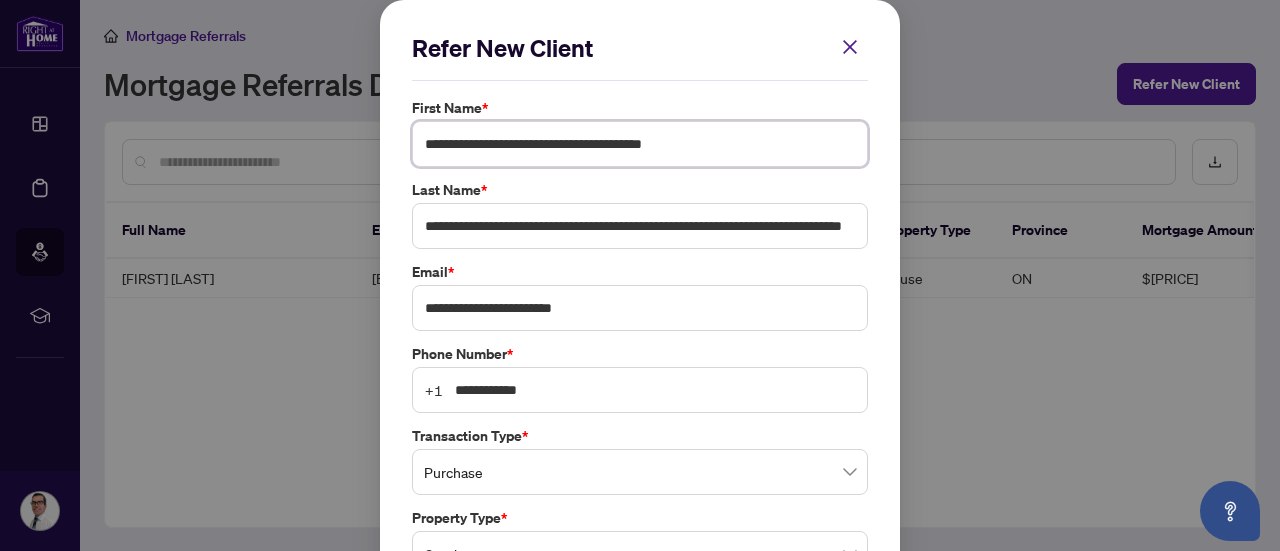 click on "**********" at bounding box center [640, 144] 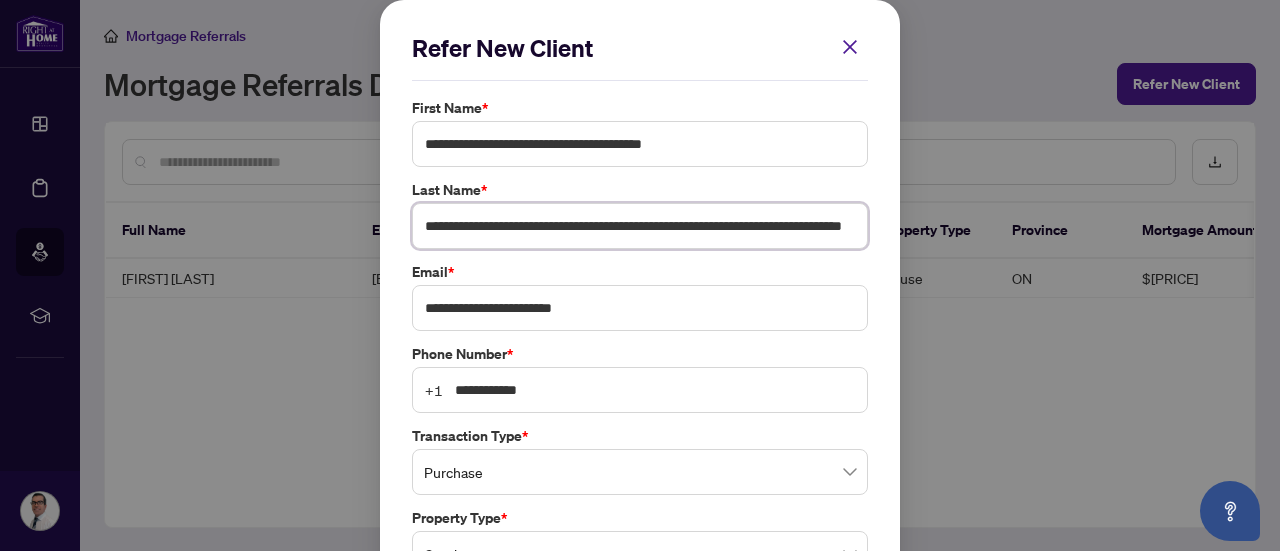 click on "**********" at bounding box center (640, 226) 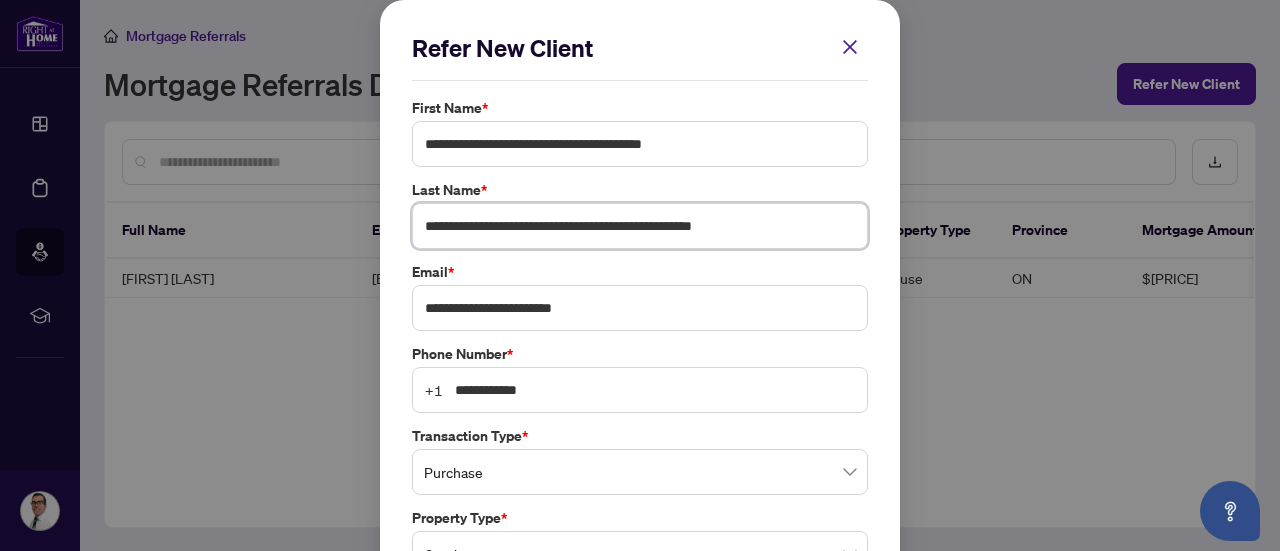 click on "**********" at bounding box center (640, 226) 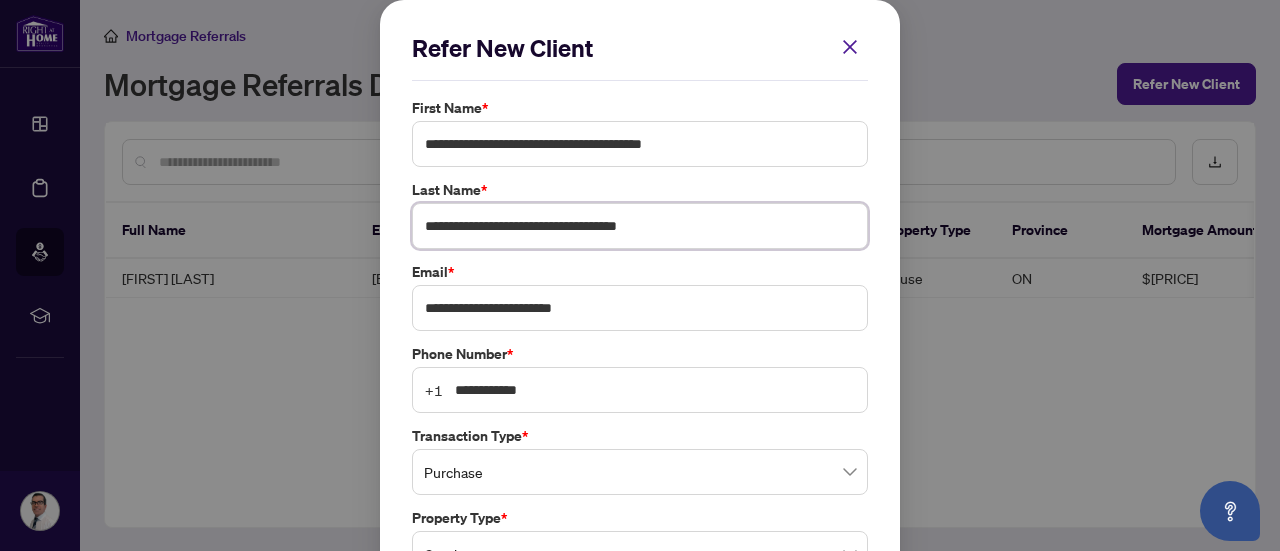 click on "**********" at bounding box center [640, 226] 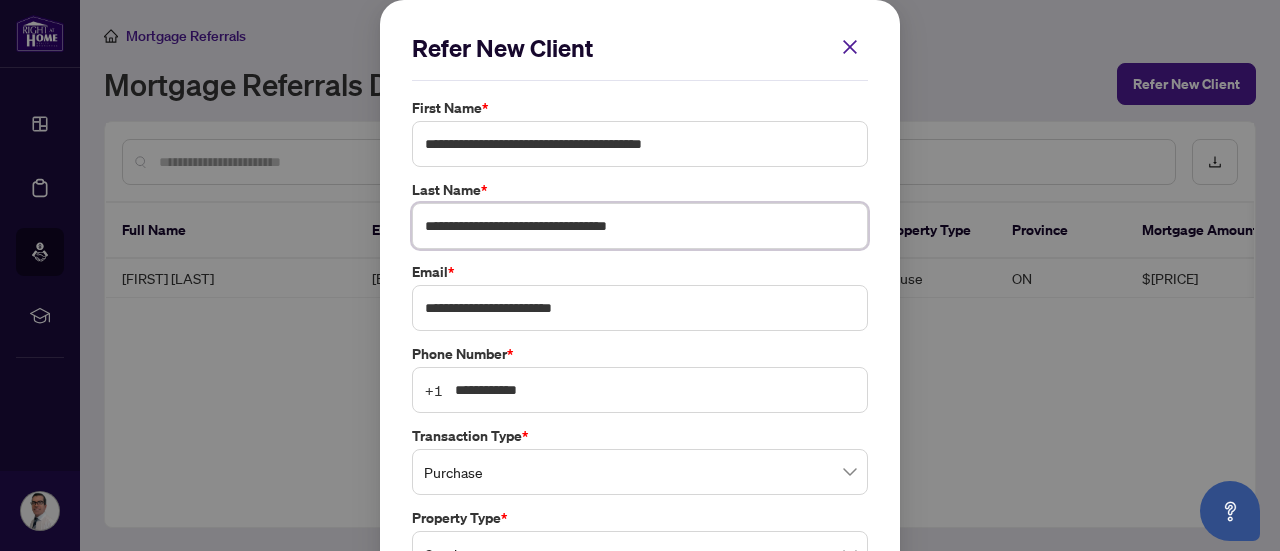 click on "**********" at bounding box center (640, 226) 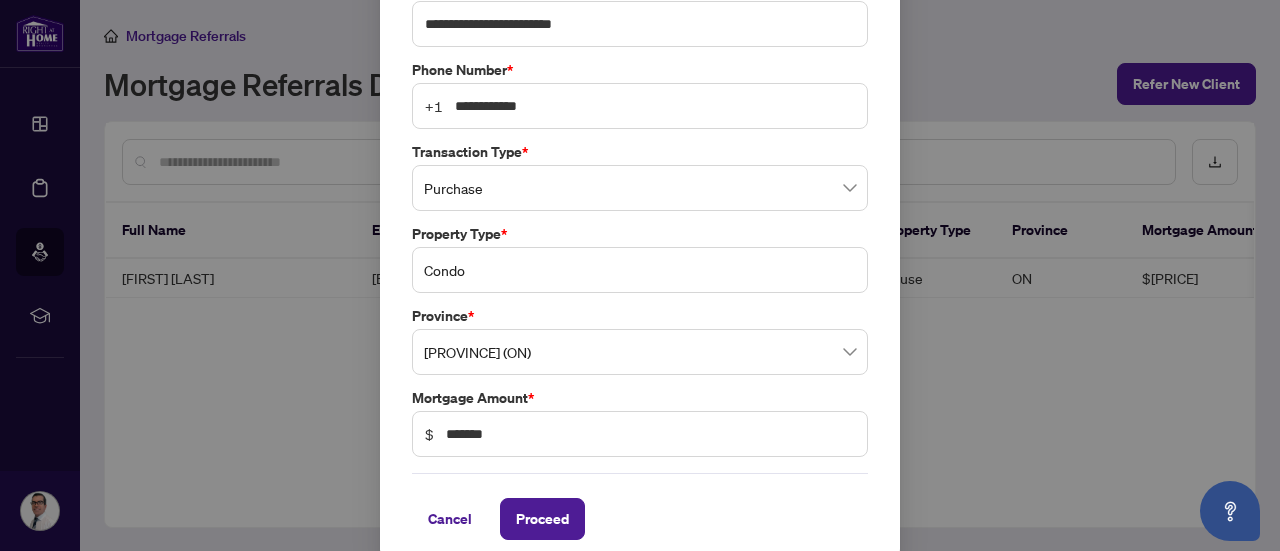 scroll, scrollTop: 300, scrollLeft: 0, axis: vertical 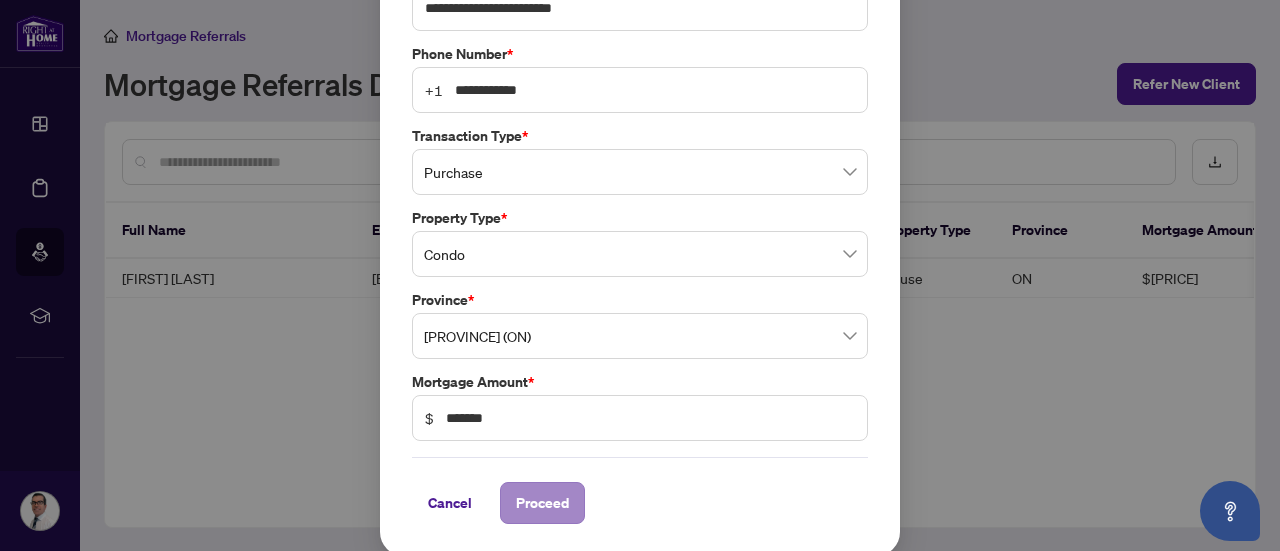 type on "**********" 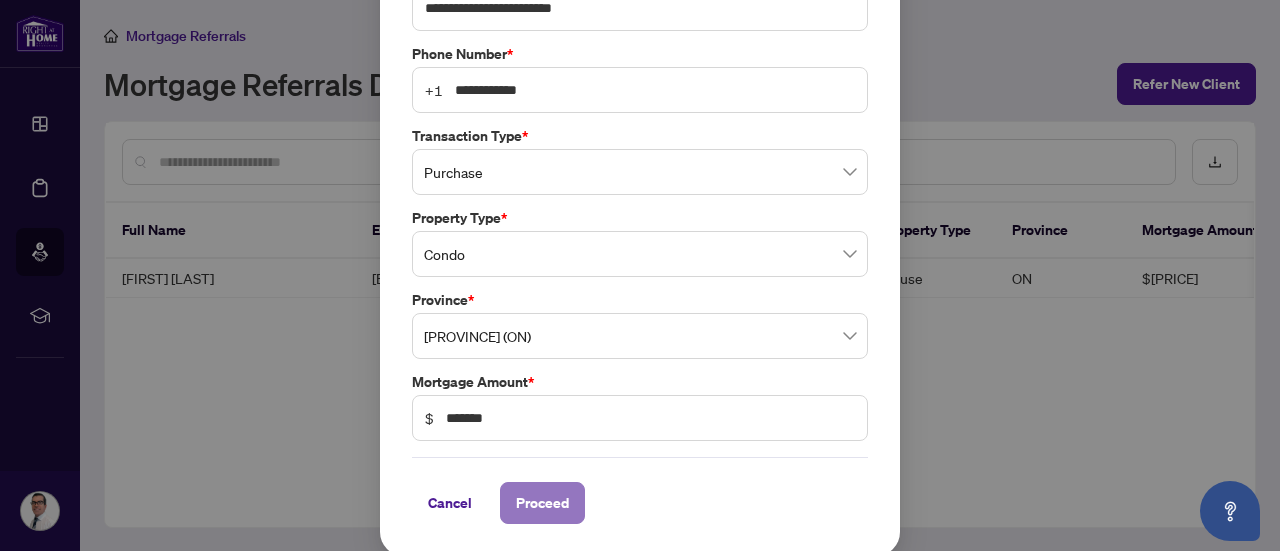 click on "Proceed" at bounding box center (542, 503) 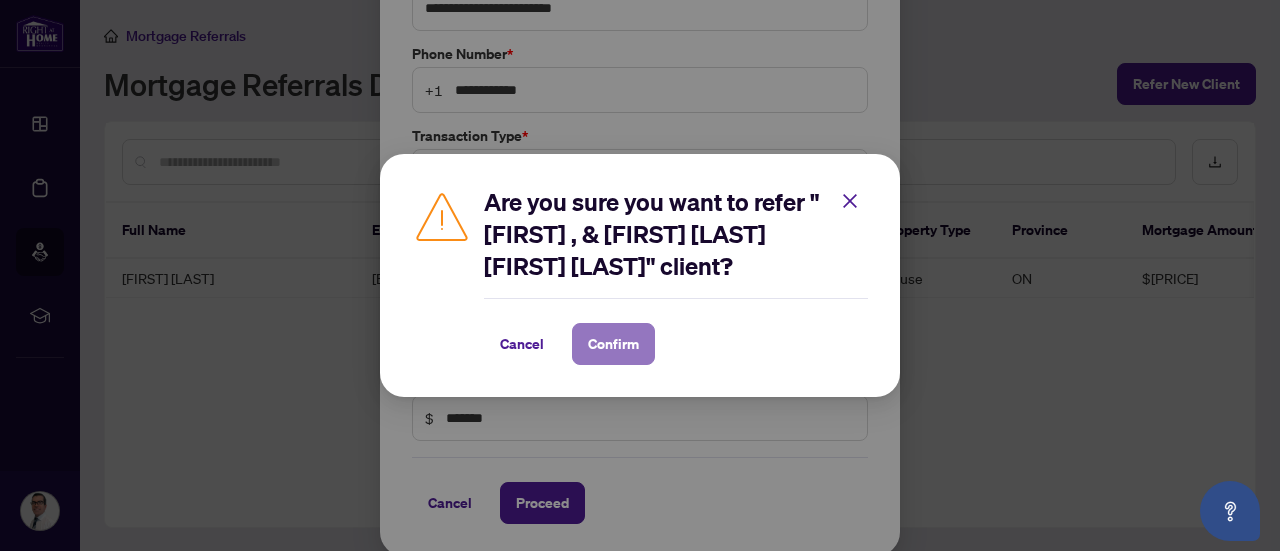 click on "Confirm" at bounding box center [613, 344] 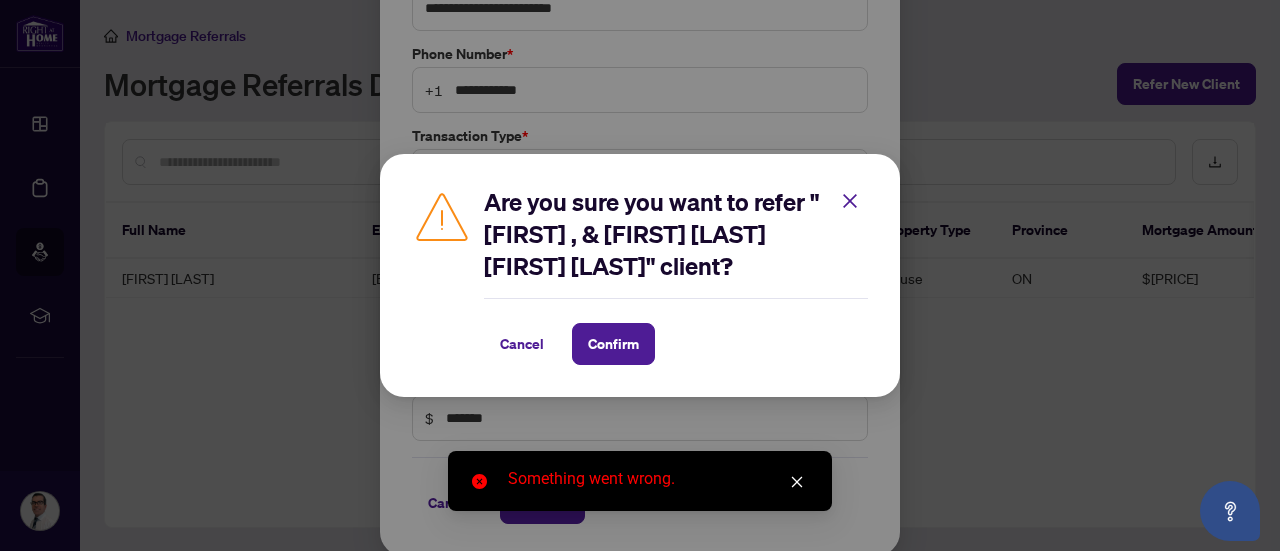 click 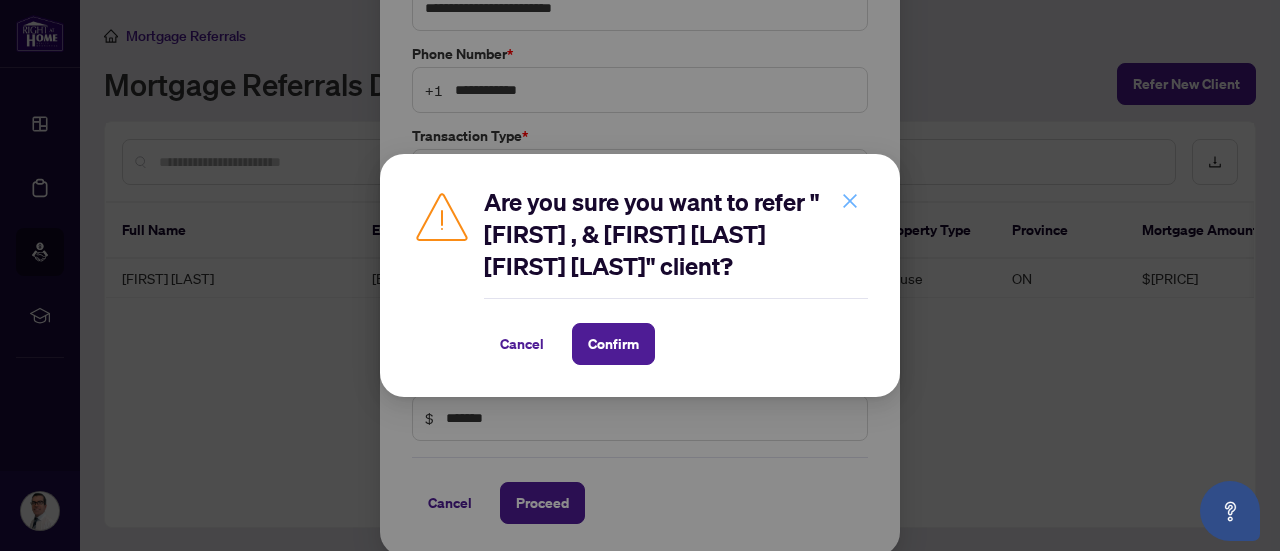 click 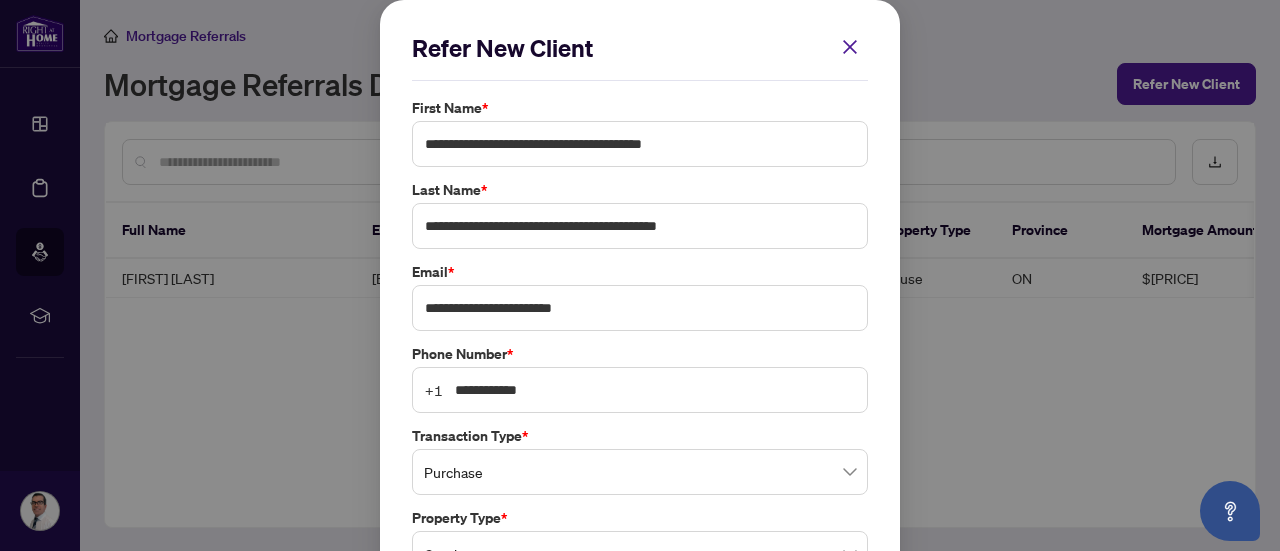 scroll, scrollTop: 100, scrollLeft: 0, axis: vertical 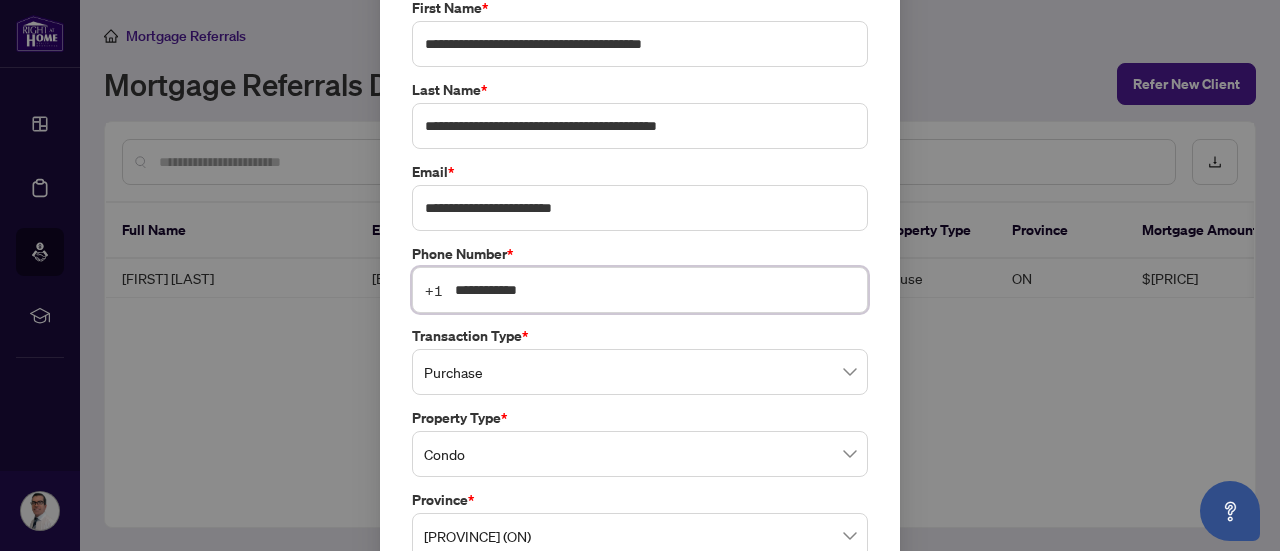 click on "**********" at bounding box center (655, 290) 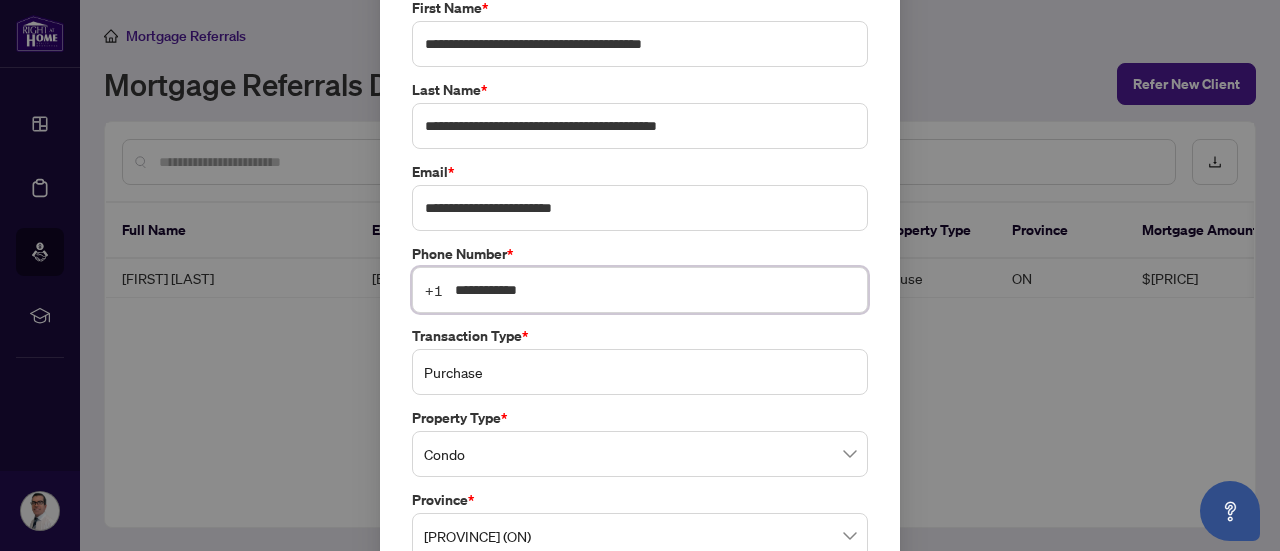 click on "Purchase" at bounding box center [640, 372] 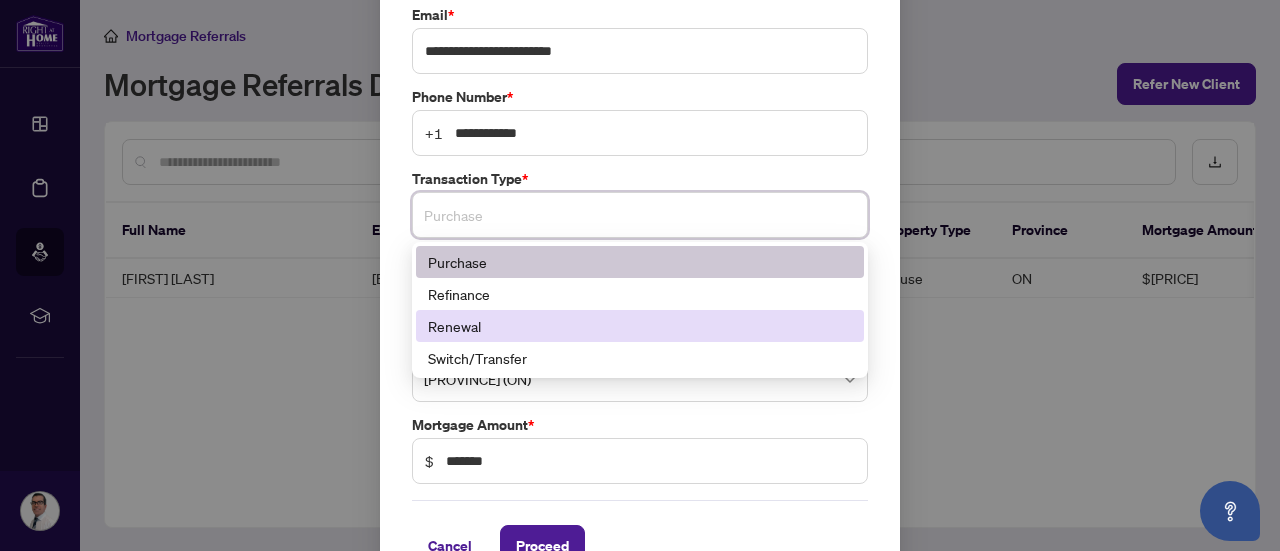 scroll, scrollTop: 300, scrollLeft: 0, axis: vertical 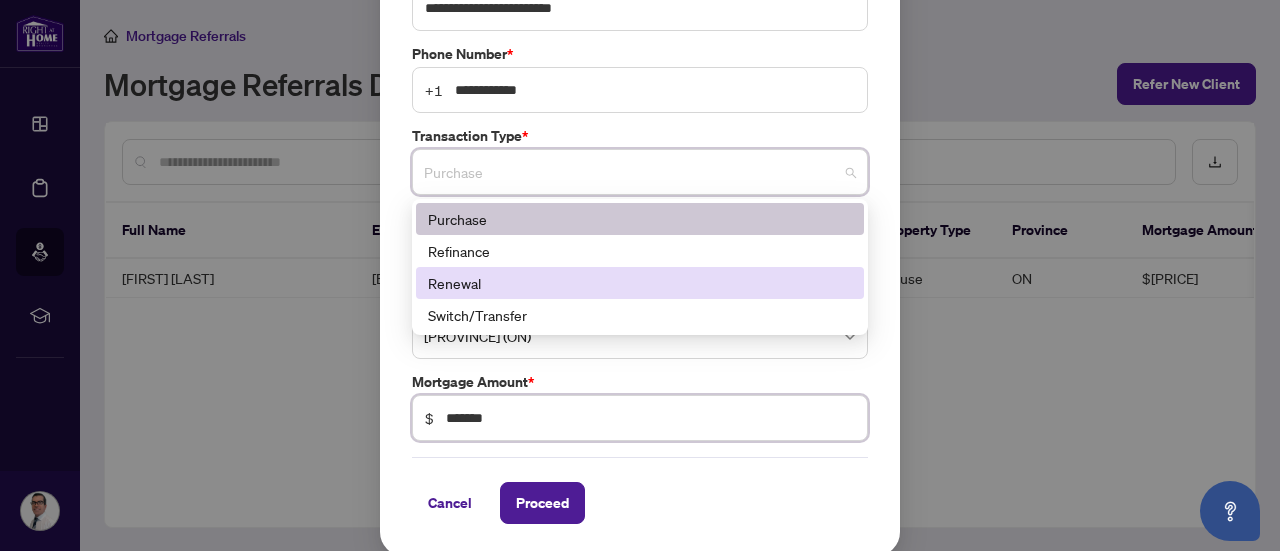 click on "*******" at bounding box center (650, 418) 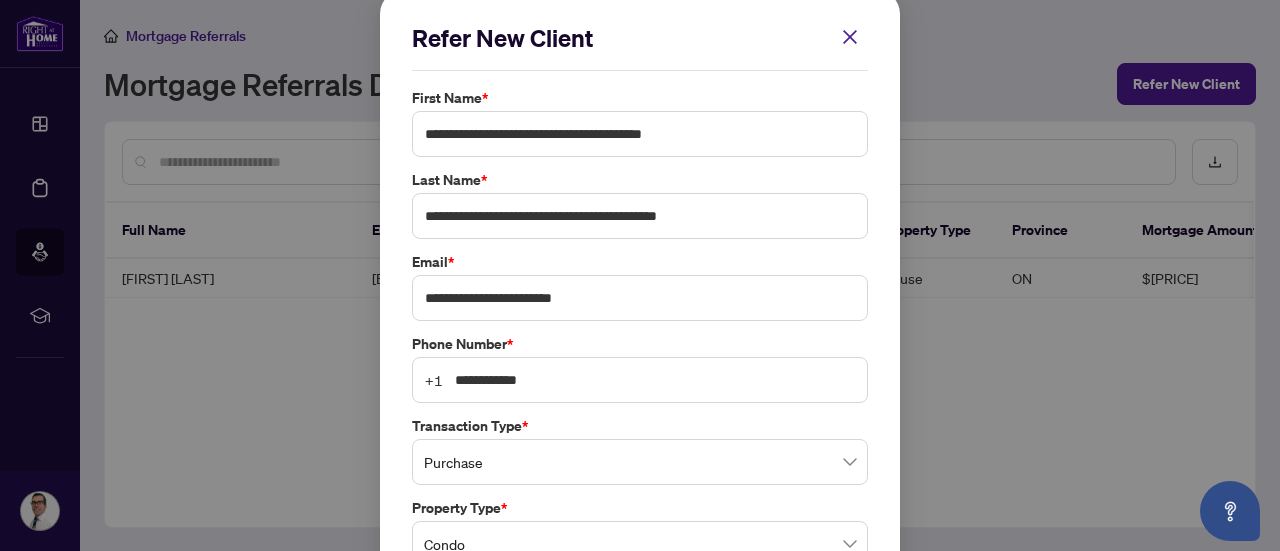 scroll, scrollTop: 0, scrollLeft: 0, axis: both 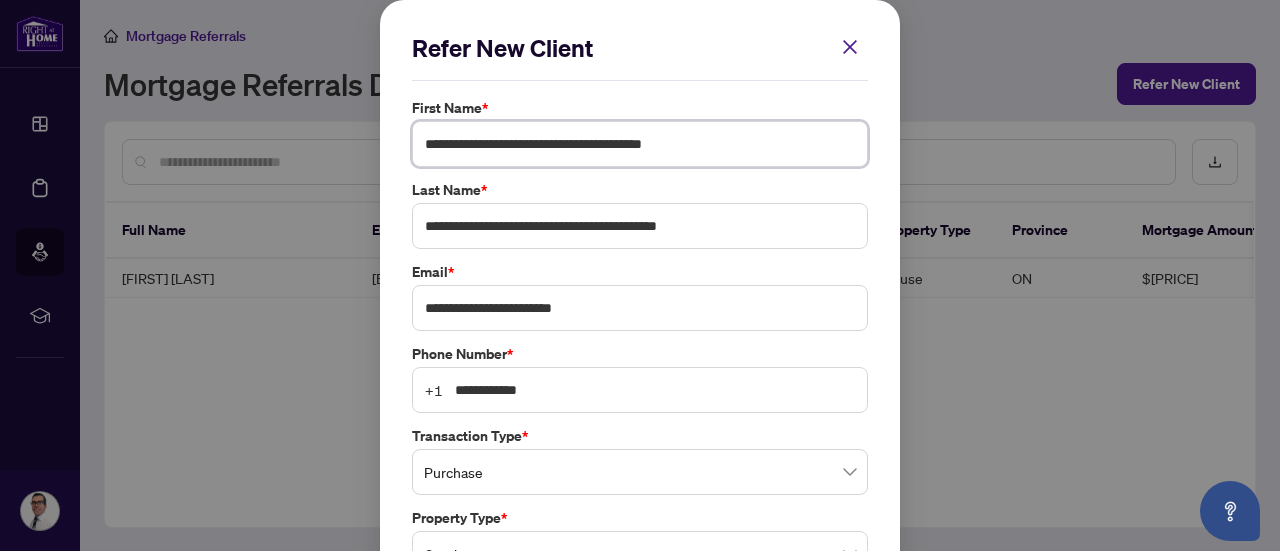 click on "**********" at bounding box center [640, 144] 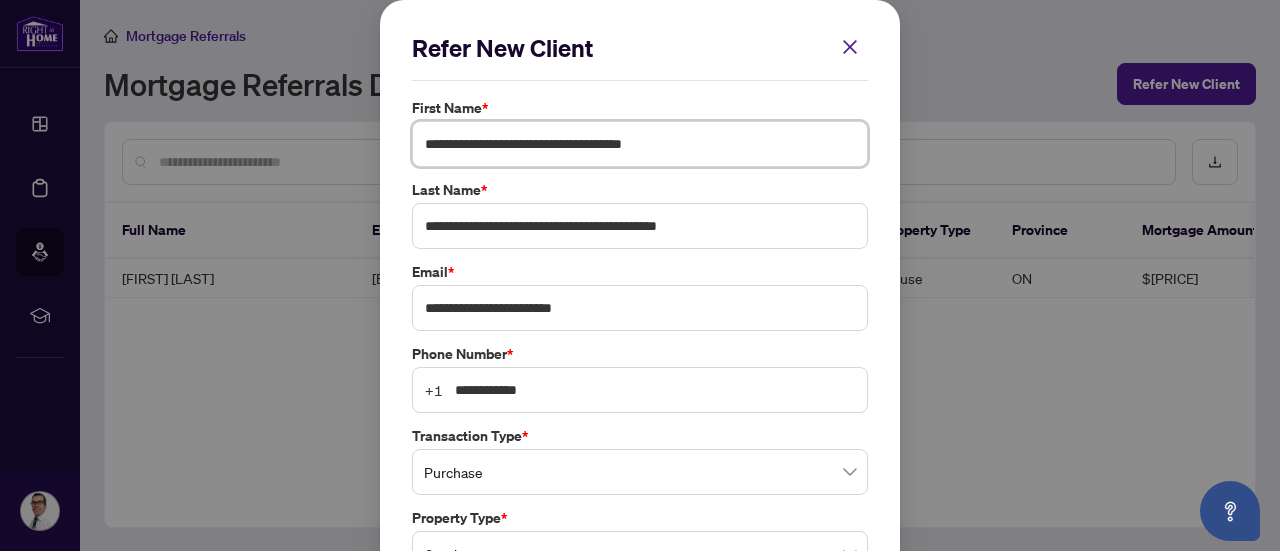 click on "**********" at bounding box center (640, 144) 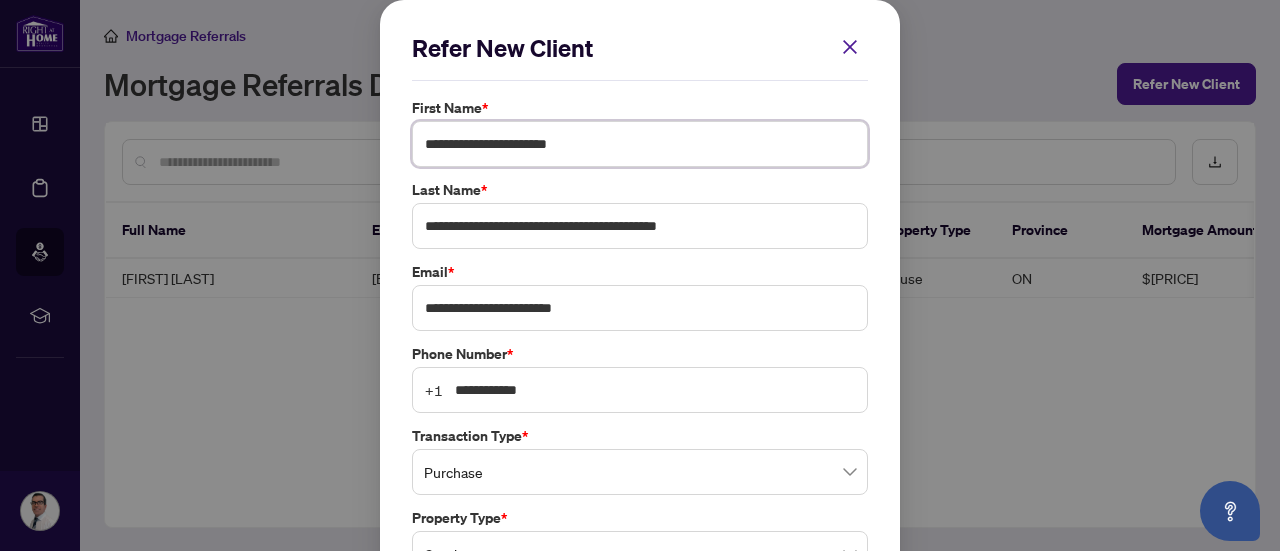 type on "********" 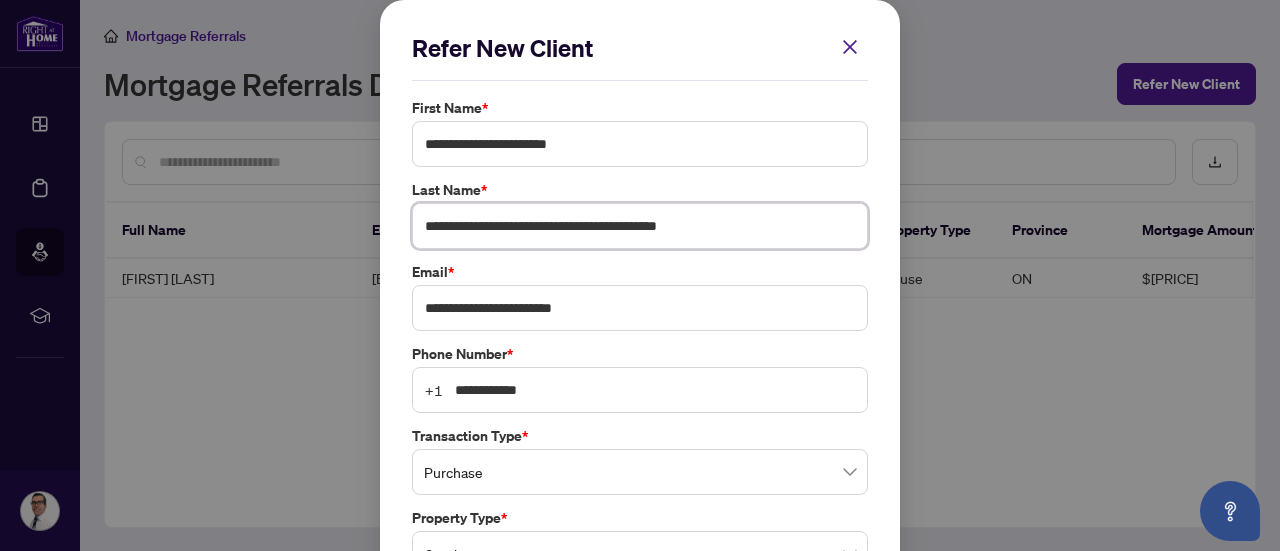 click on "**********" at bounding box center (640, 226) 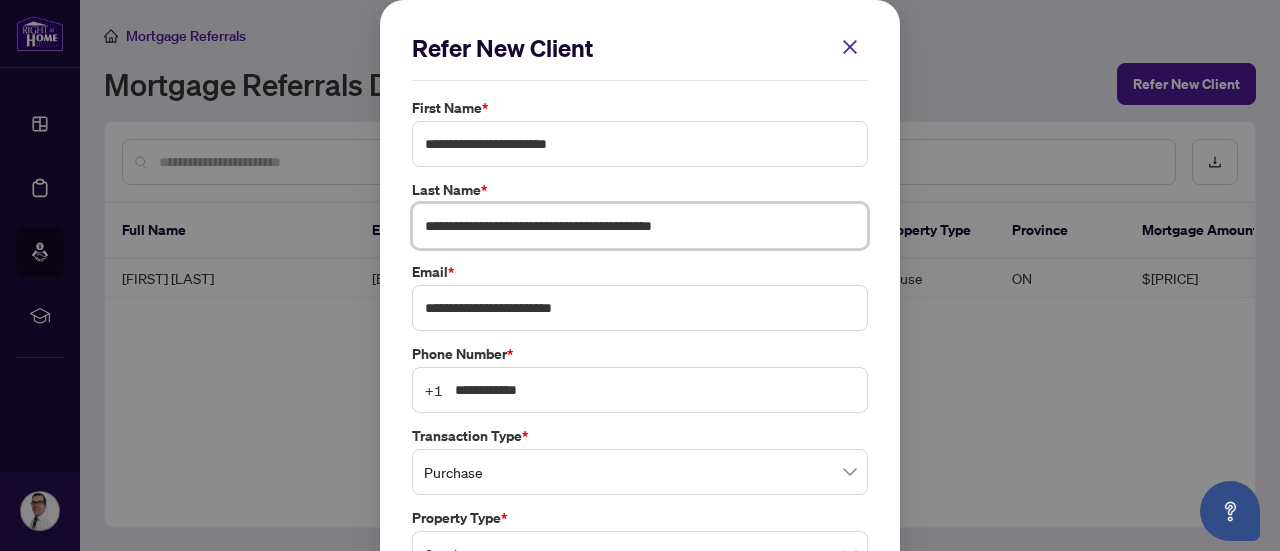 drag, startPoint x: 510, startPoint y: 223, endPoint x: 672, endPoint y: 234, distance: 162.37303 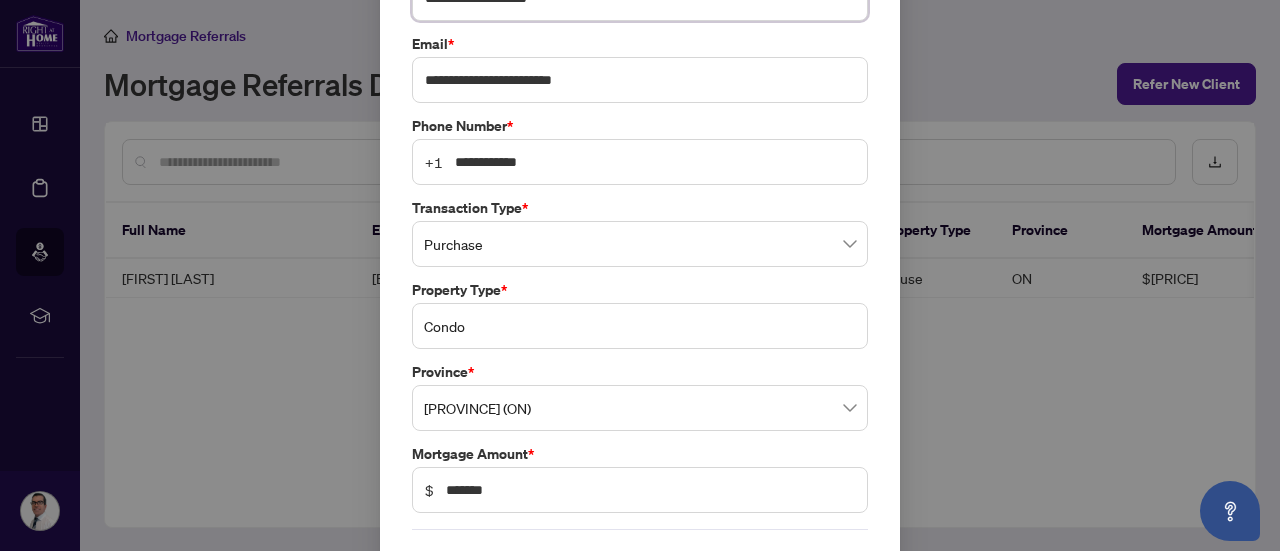 scroll, scrollTop: 300, scrollLeft: 0, axis: vertical 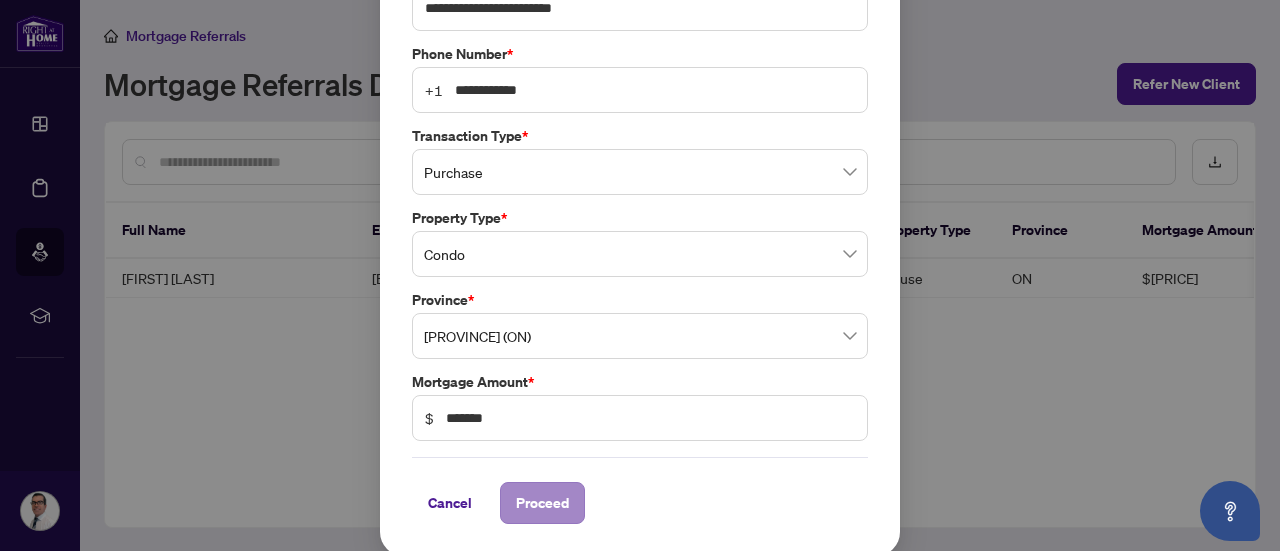 type on "*******" 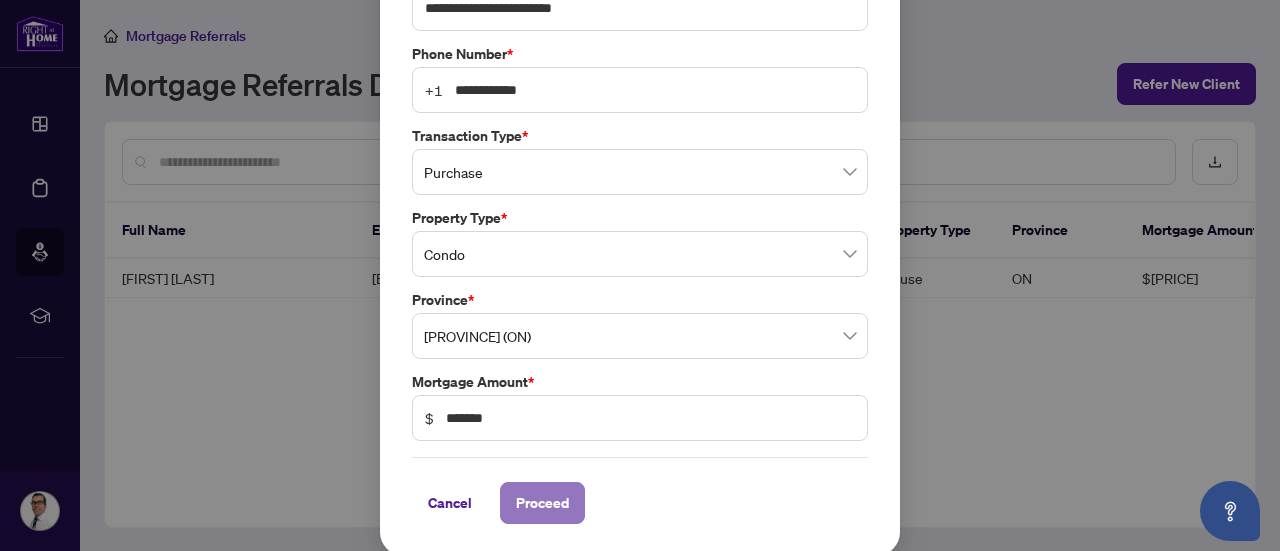 click on "Proceed" at bounding box center (542, 503) 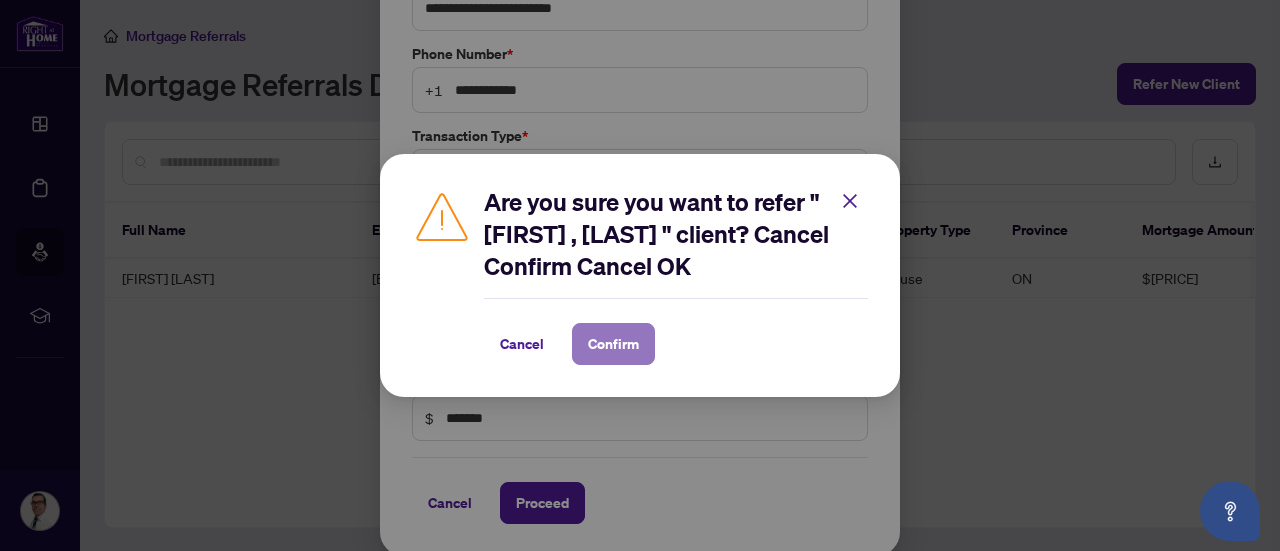 click on "Confirm" at bounding box center (613, 344) 